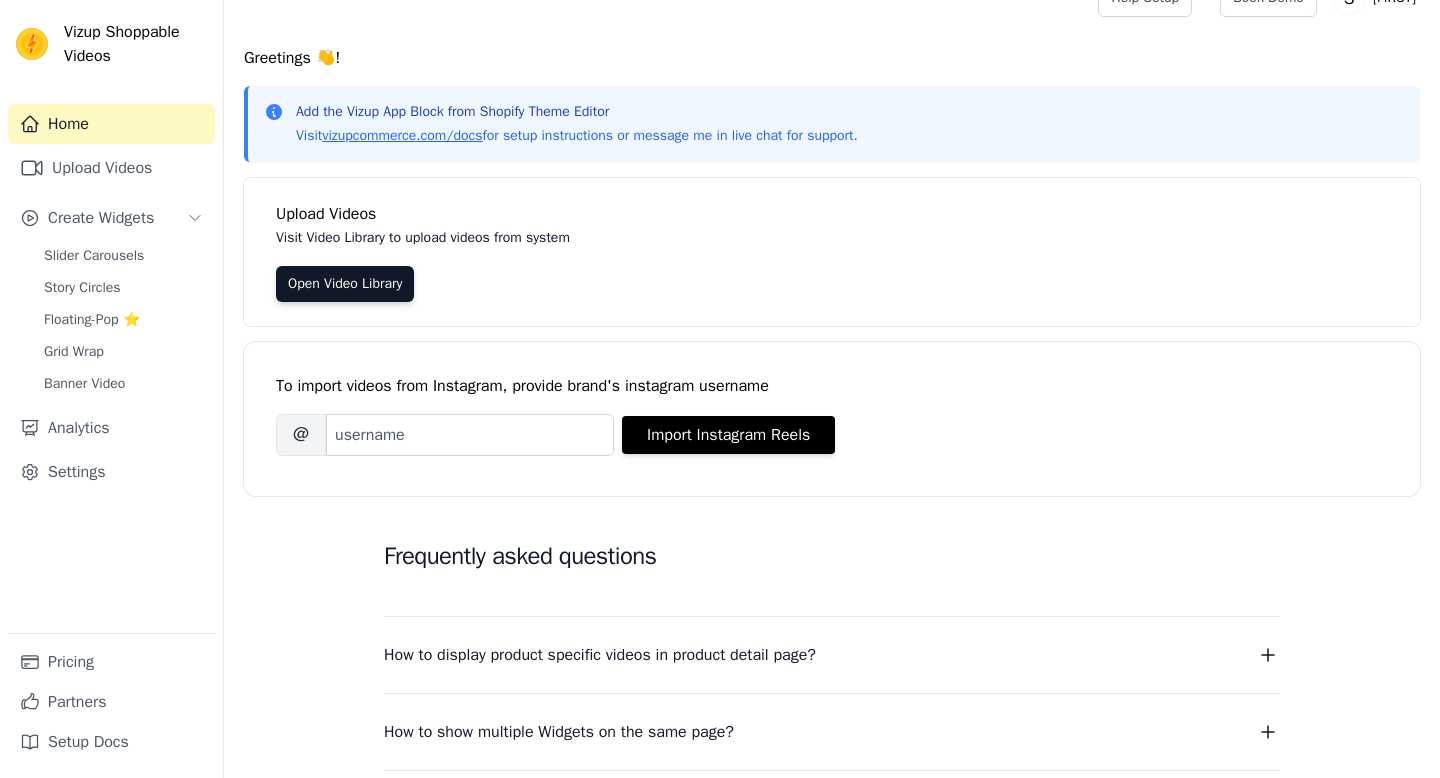 scroll, scrollTop: 0, scrollLeft: 0, axis: both 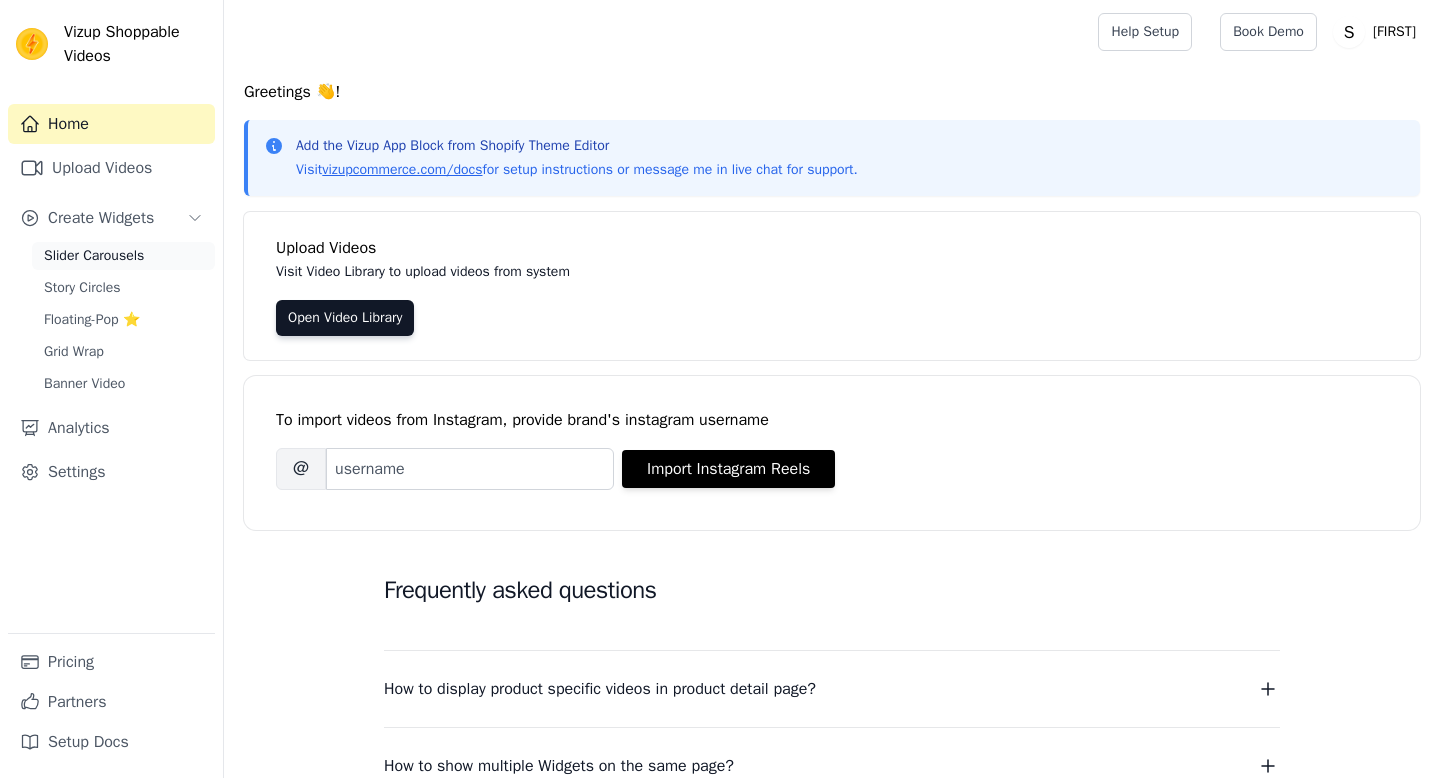click on "Slider Carousels" at bounding box center (94, 256) 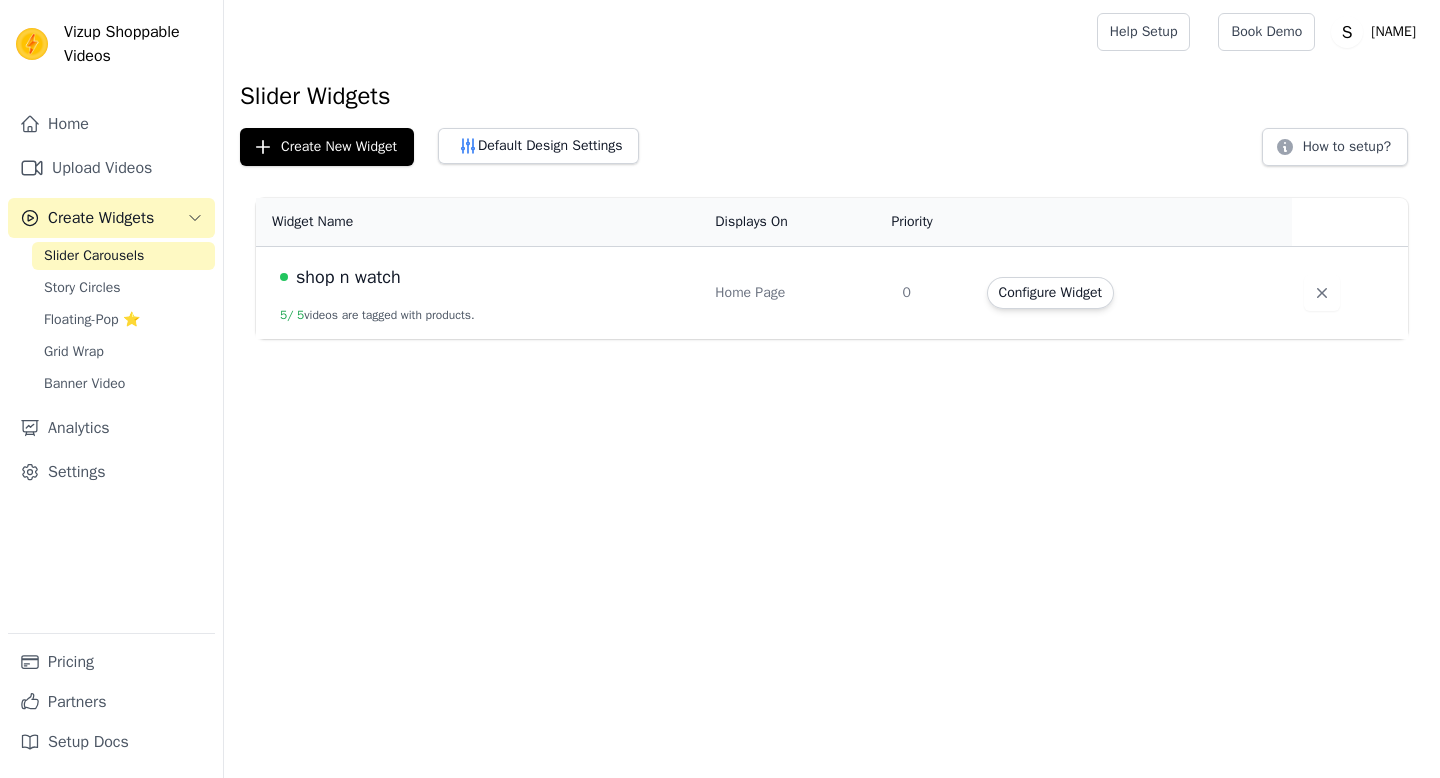 scroll, scrollTop: 0, scrollLeft: 0, axis: both 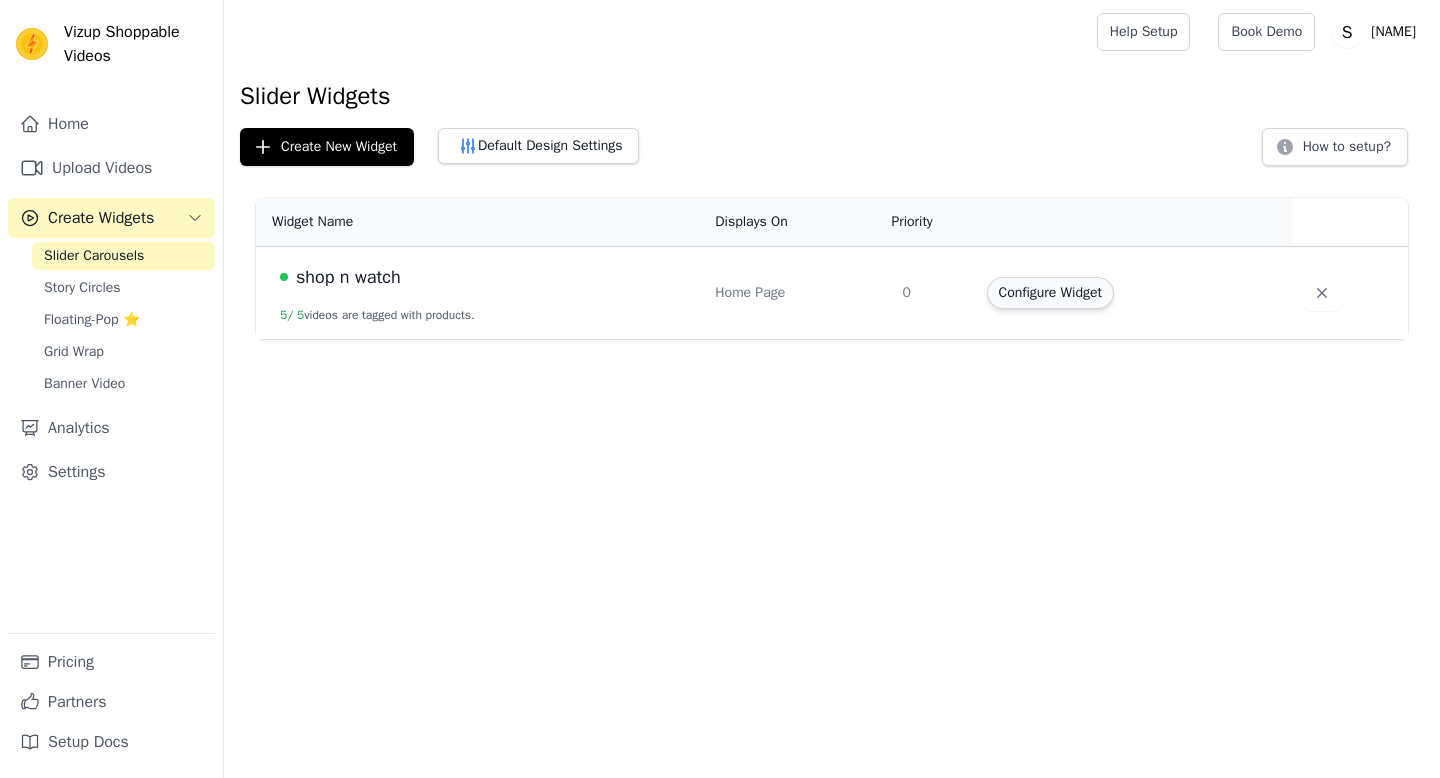 click on "Configure Widget" at bounding box center (1050, 293) 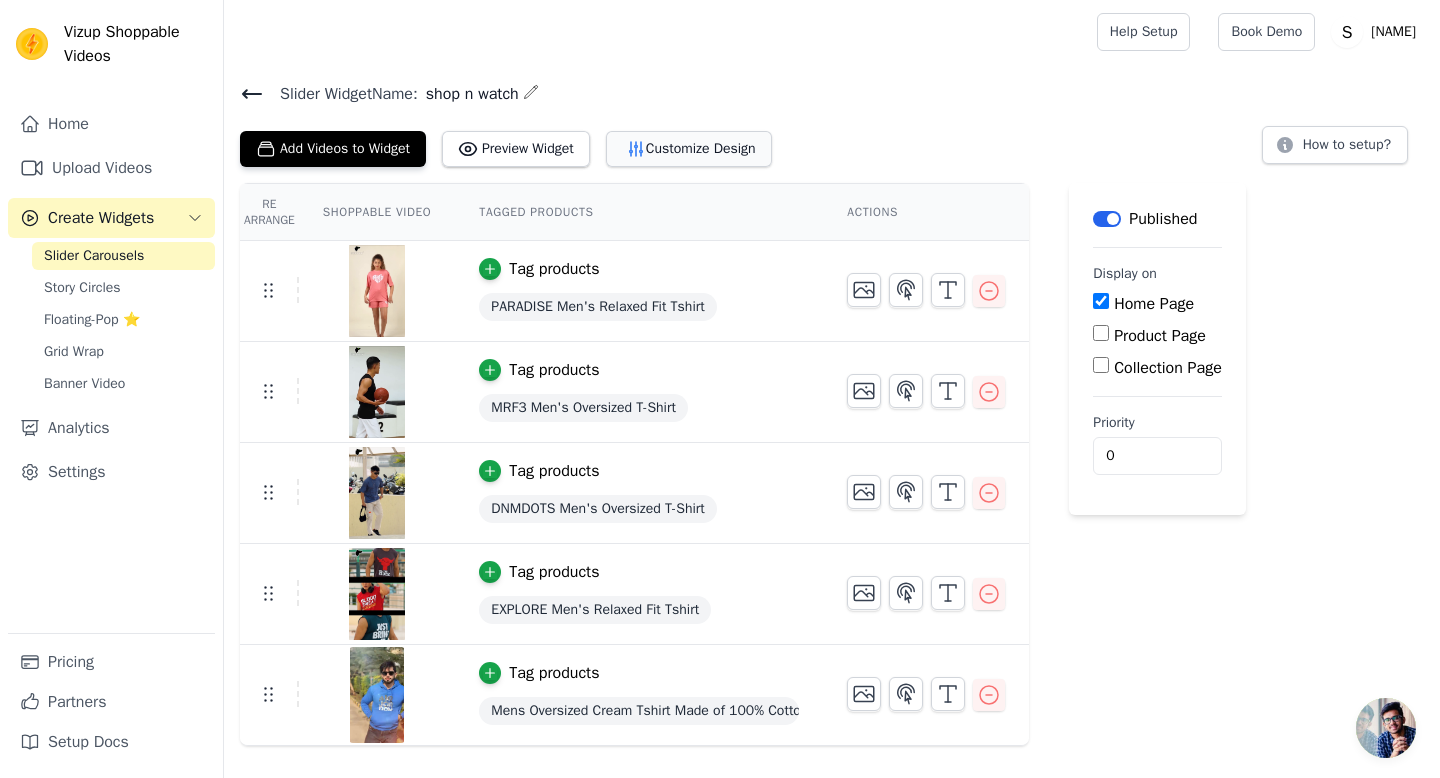 click on "Customize Design" at bounding box center [689, 149] 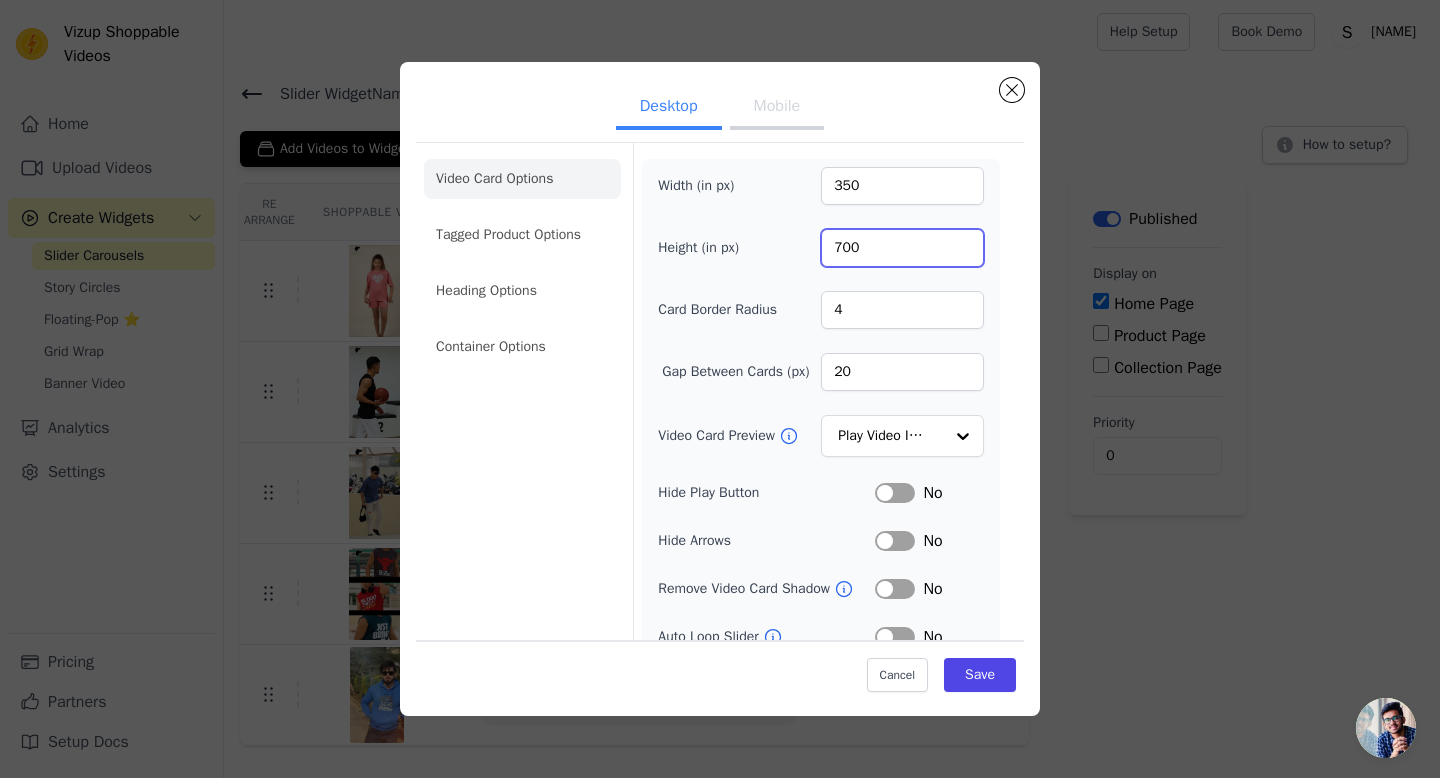 click on "700" at bounding box center [902, 248] 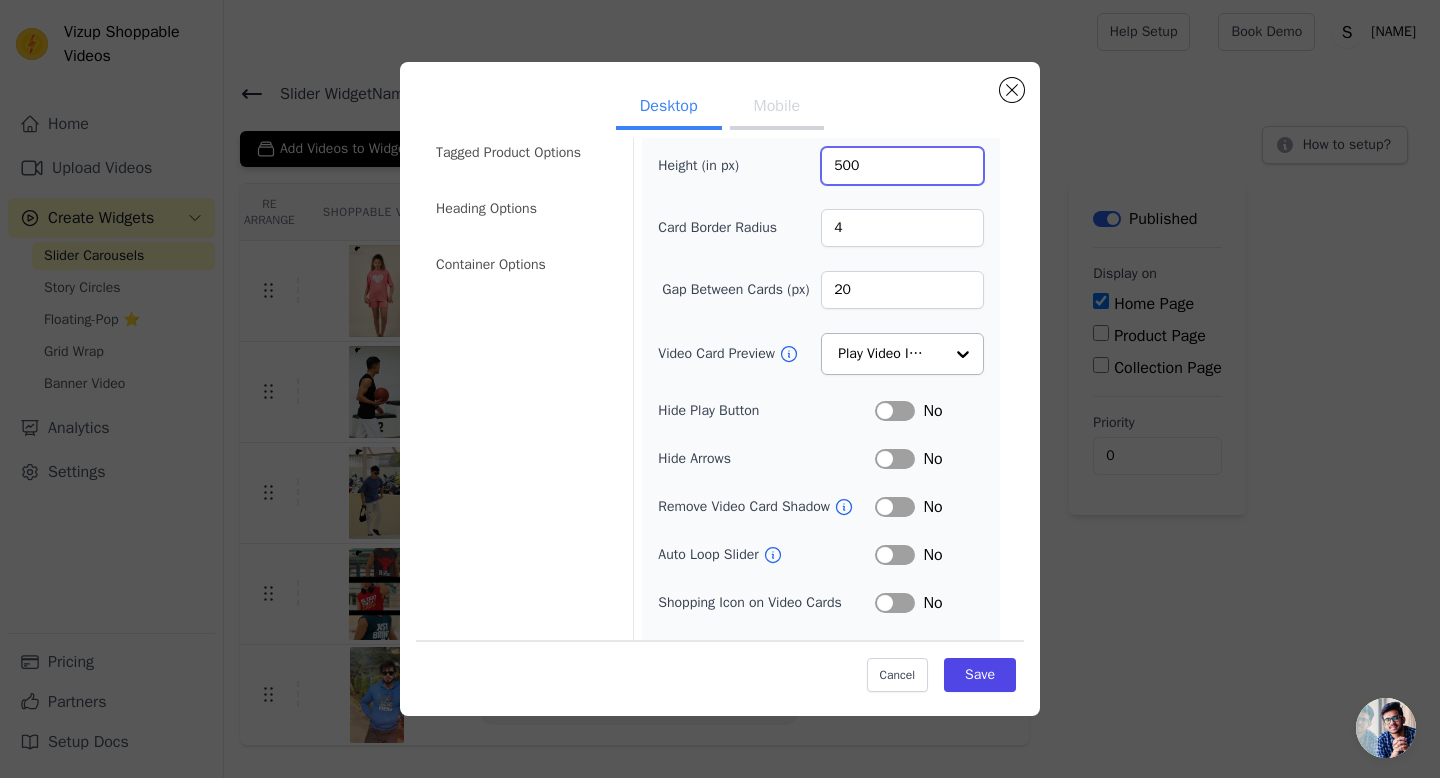 scroll, scrollTop: 122, scrollLeft: 0, axis: vertical 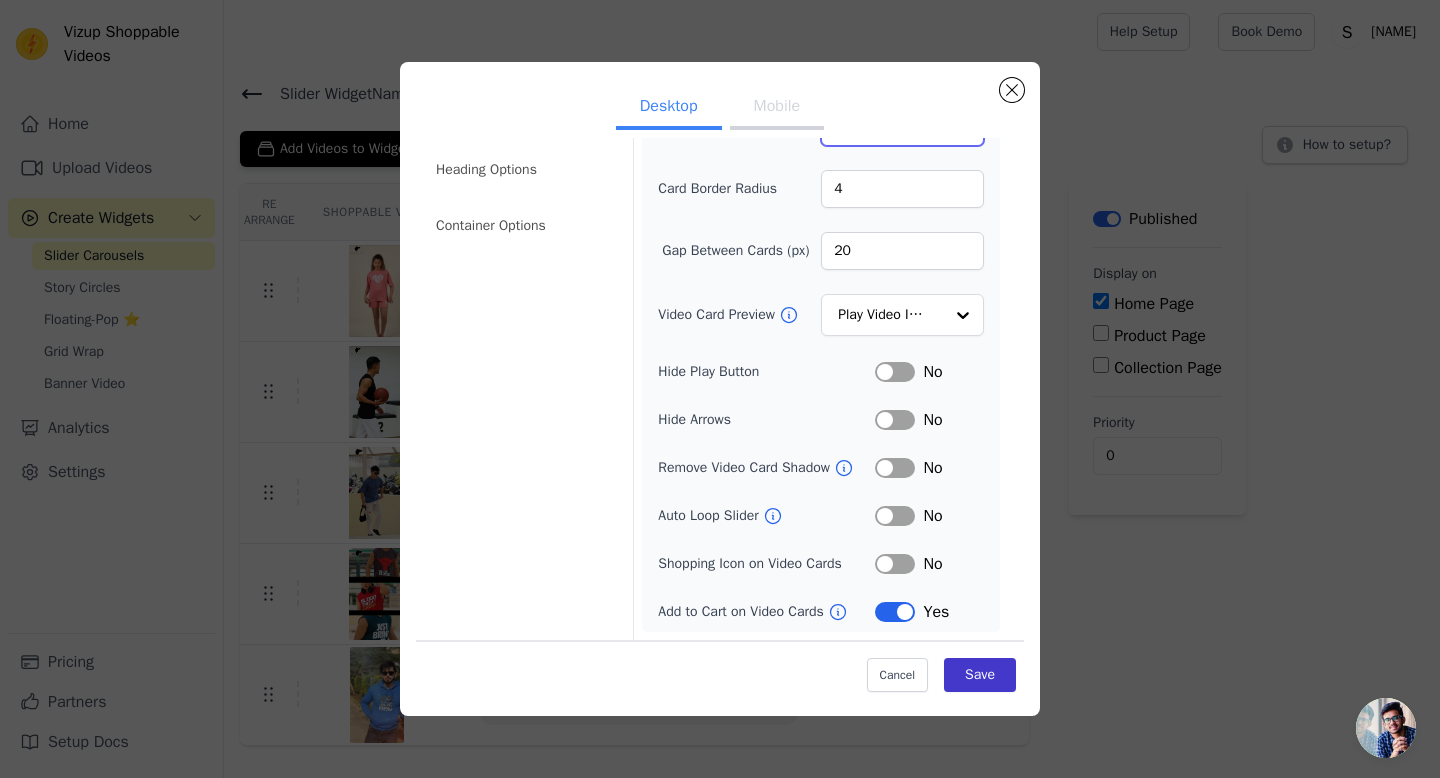 type on "500" 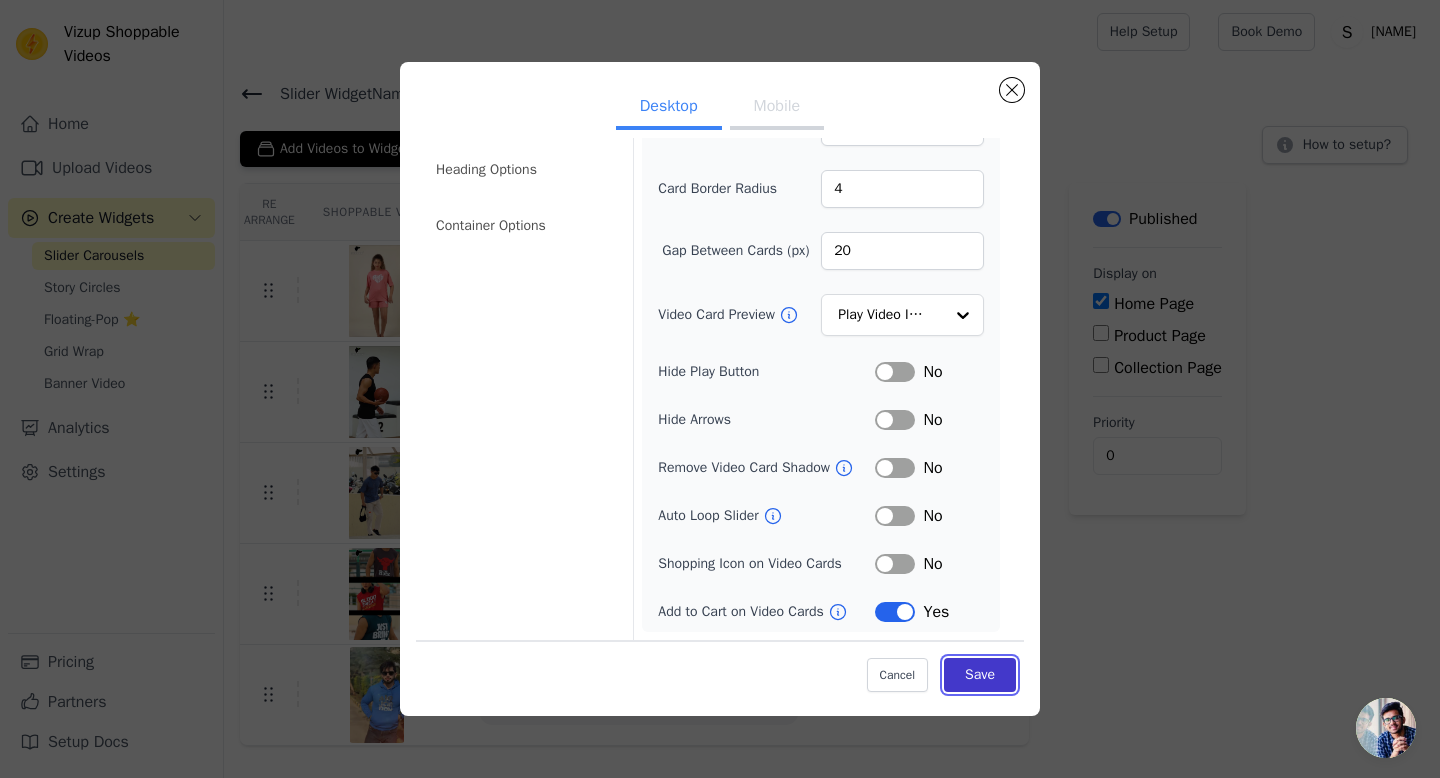 click on "Save" at bounding box center (980, 675) 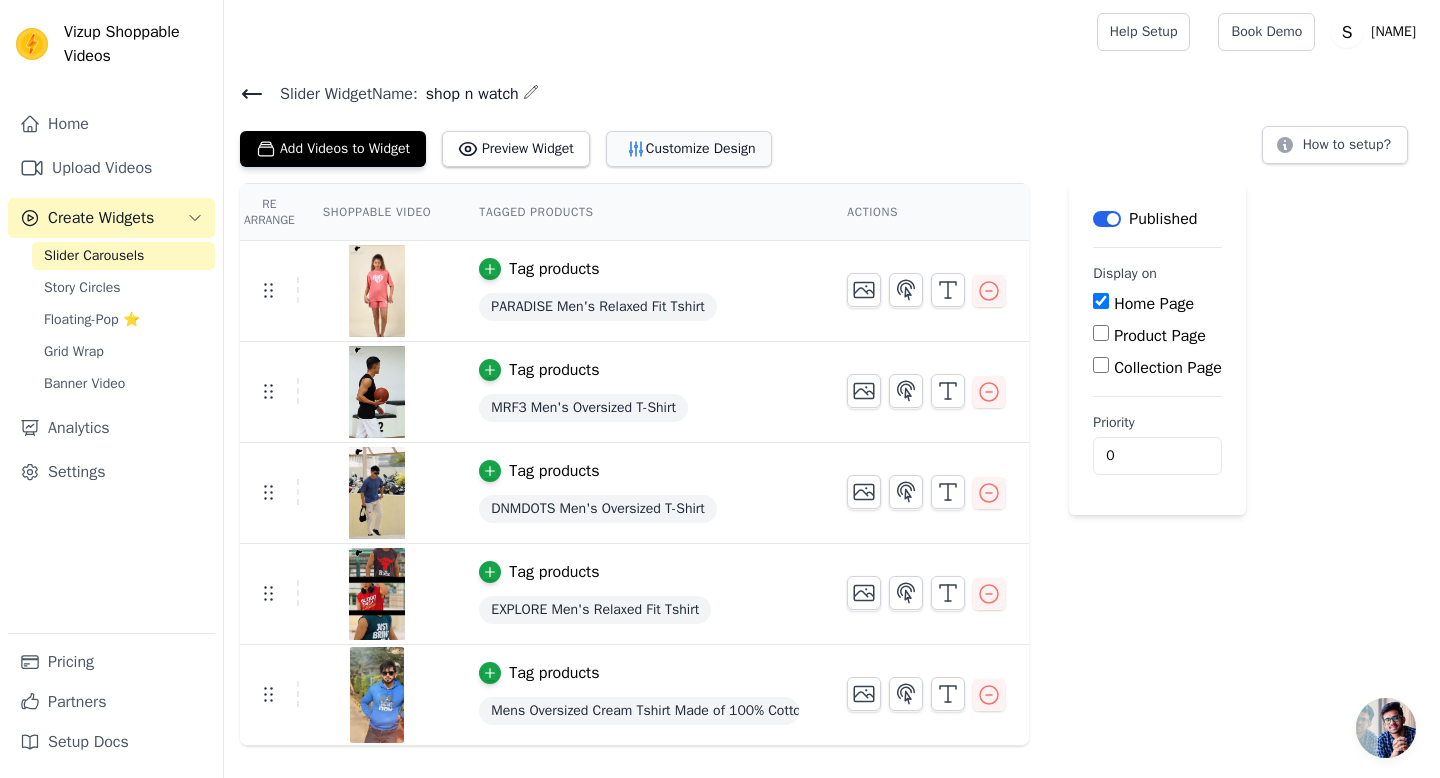 click on "Customize Design" at bounding box center [689, 149] 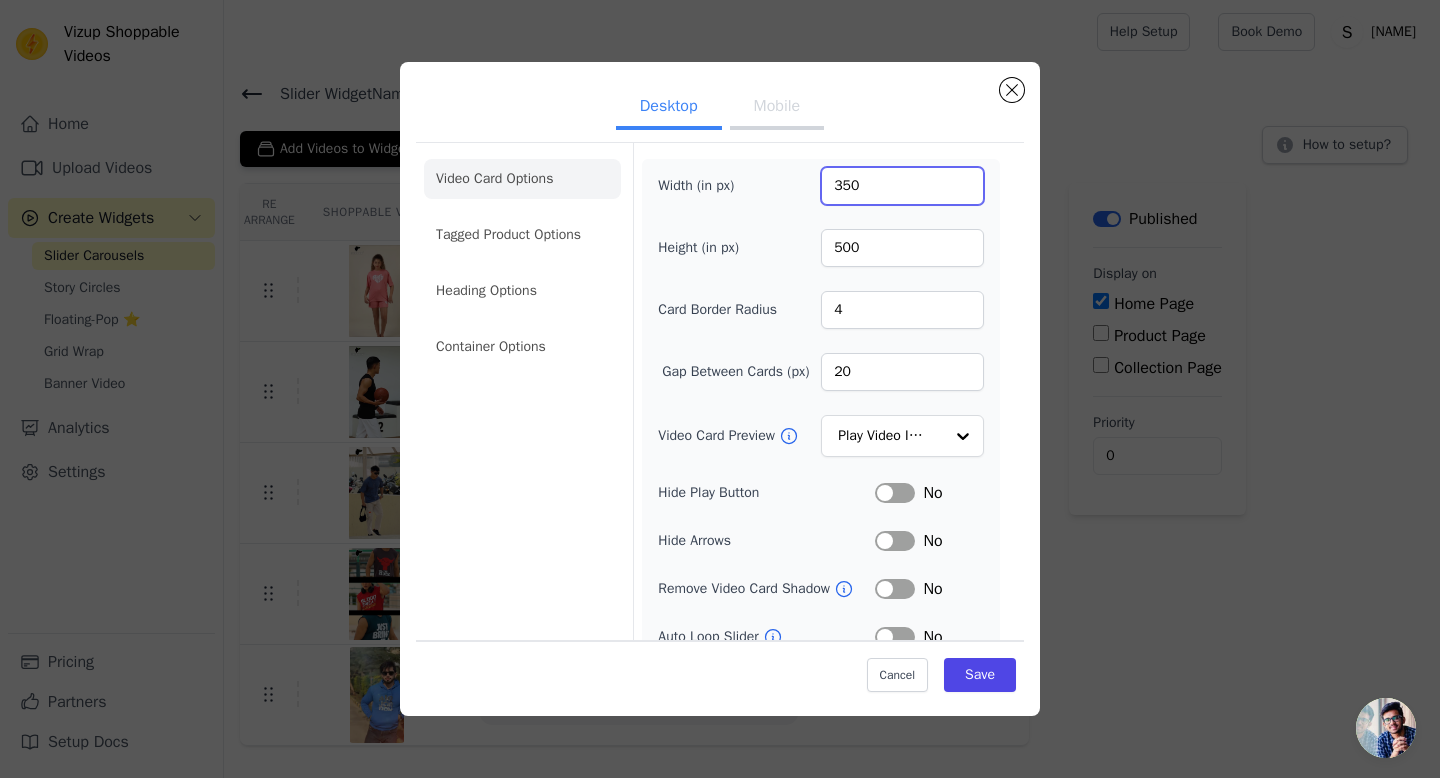 click on "350" at bounding box center [902, 186] 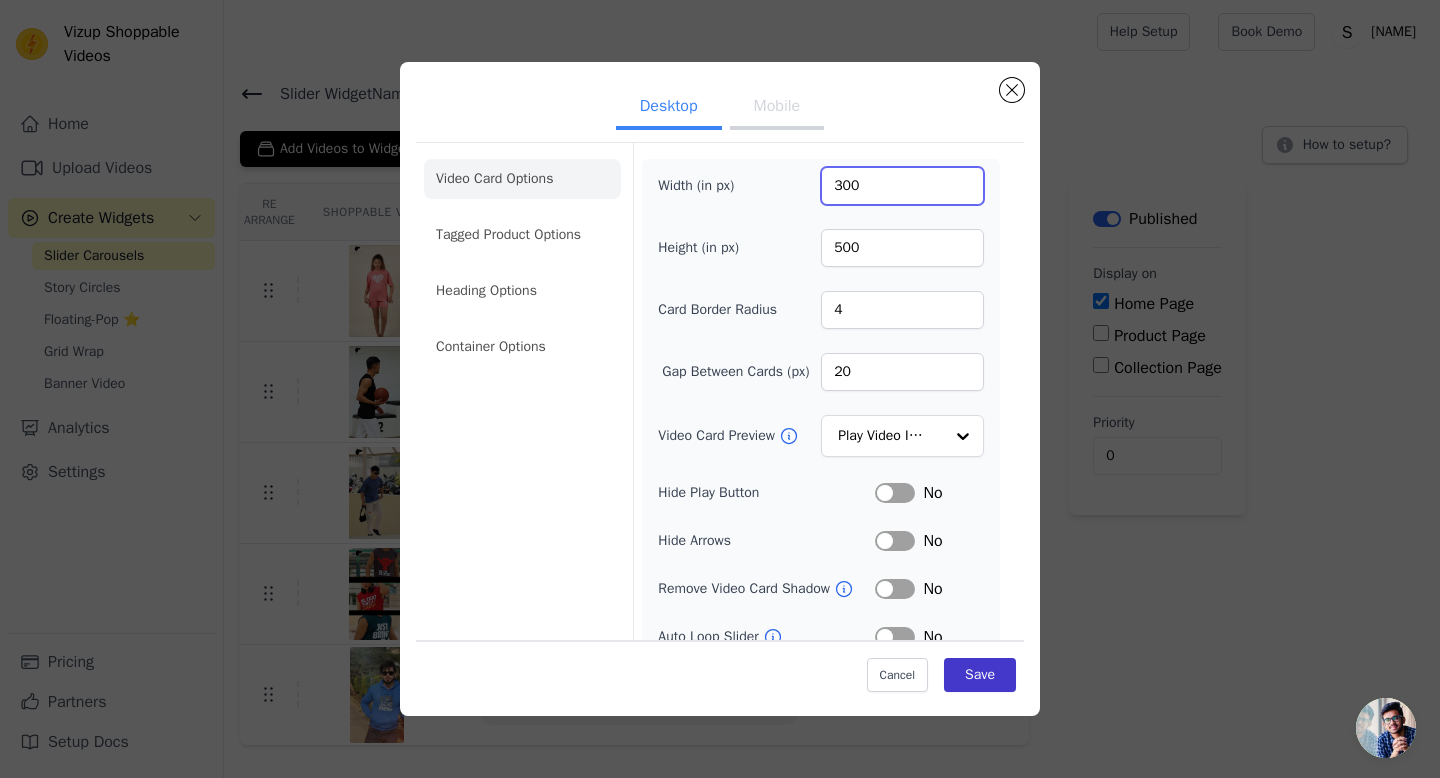type on "300" 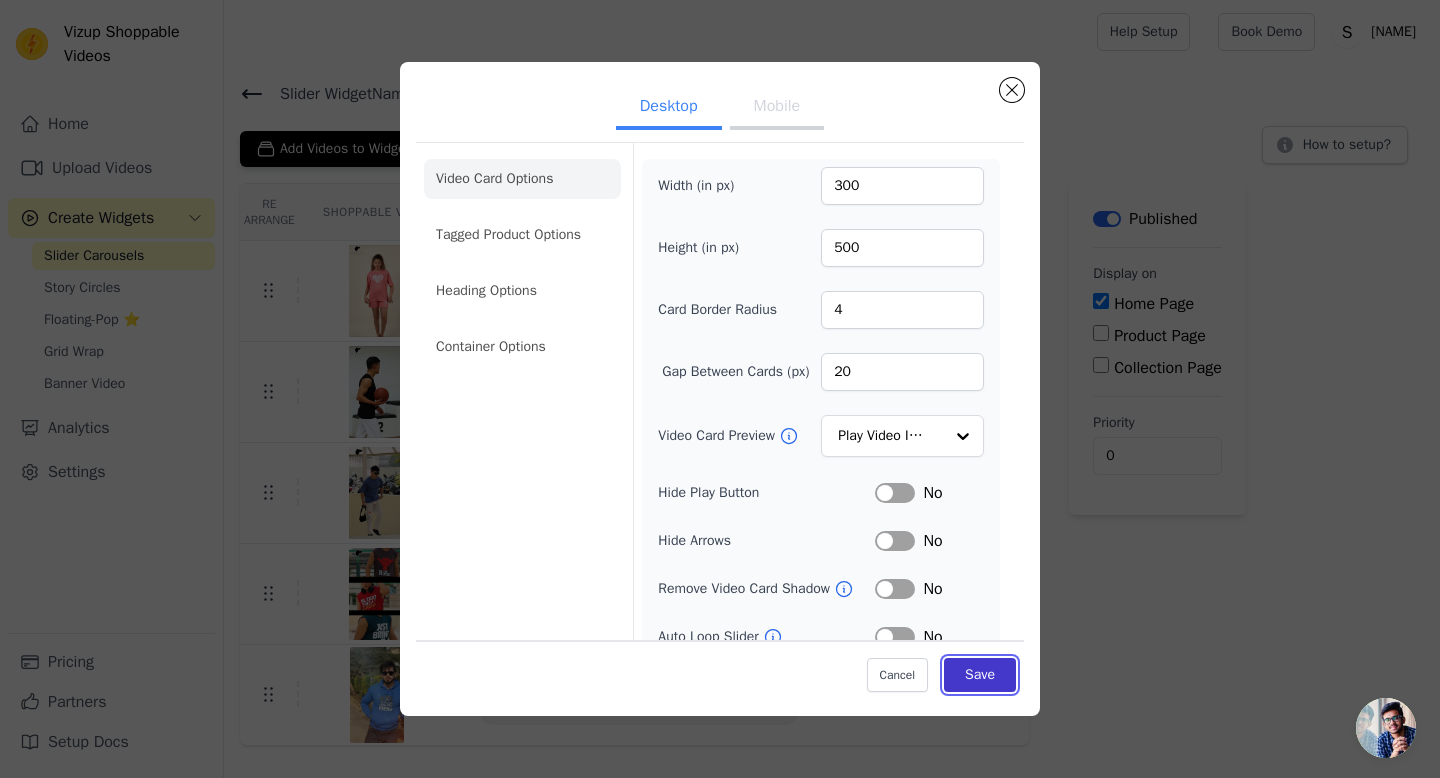 click on "Save" at bounding box center [980, 675] 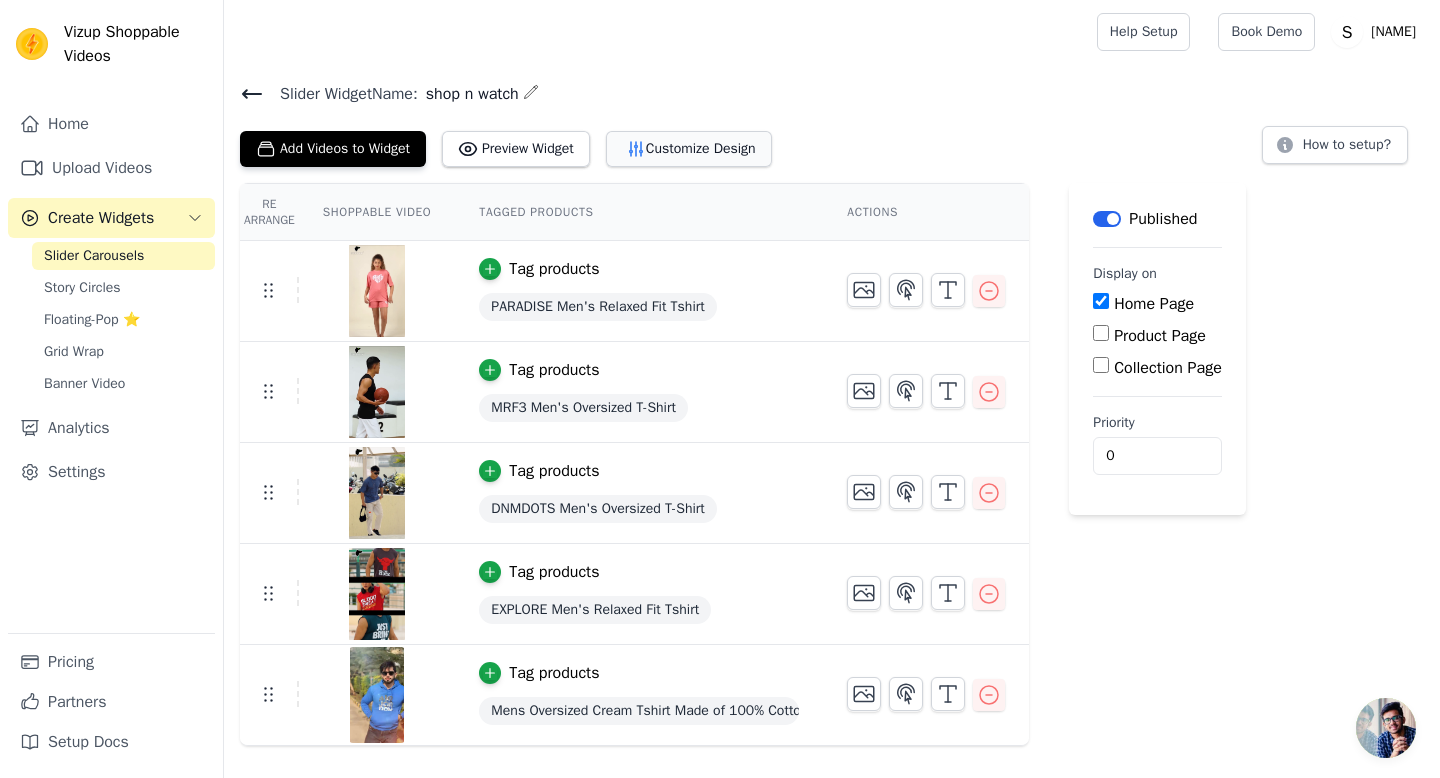 click on "Customize Design" at bounding box center [689, 149] 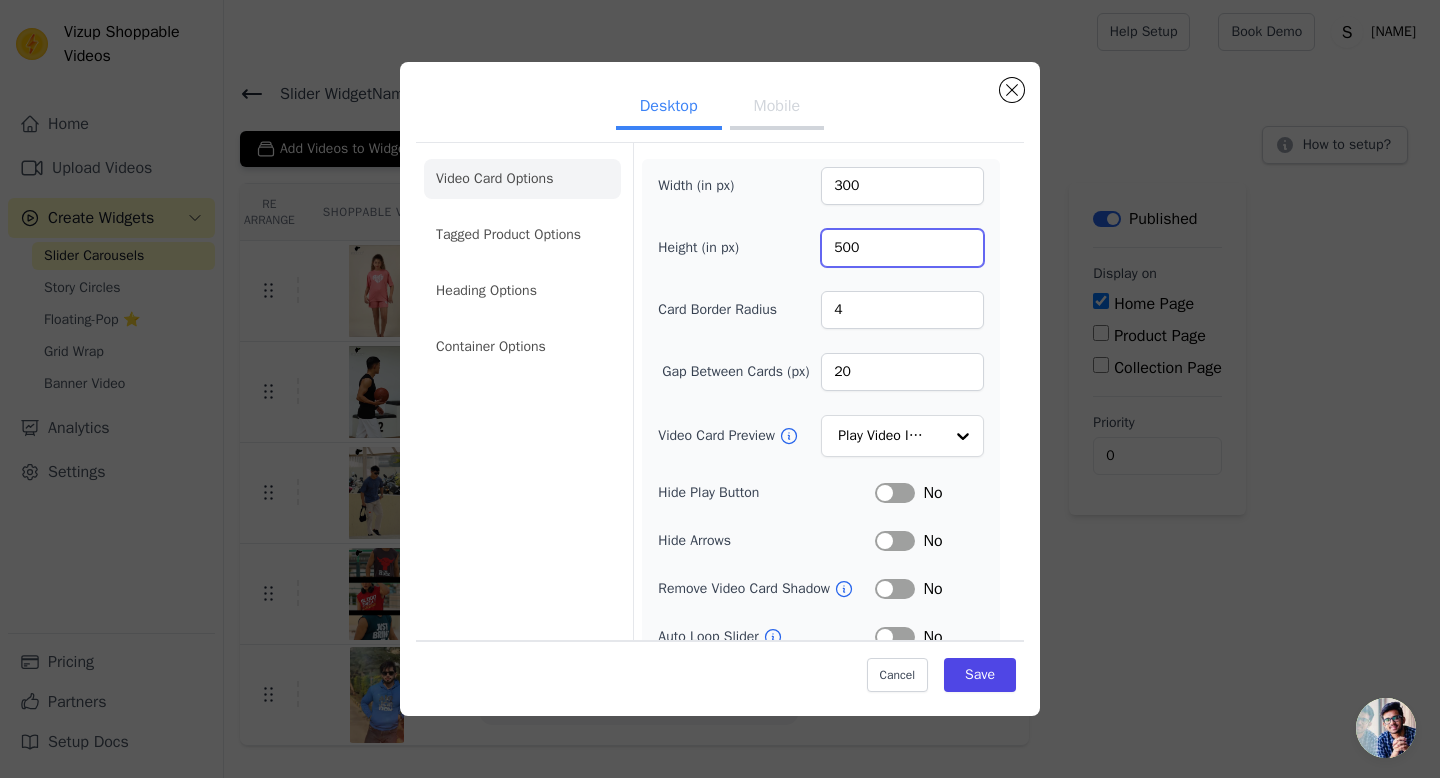click on "500" at bounding box center [902, 248] 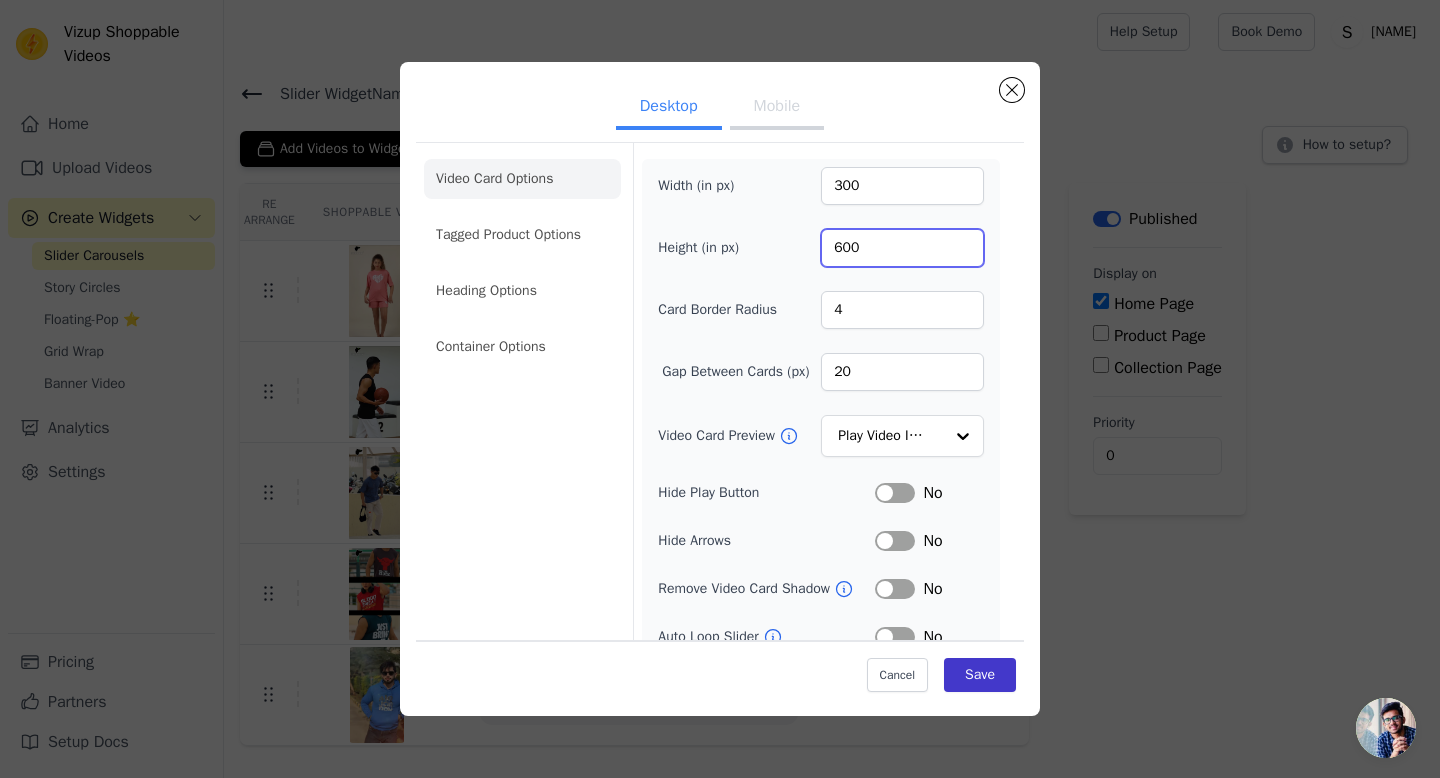 type on "600" 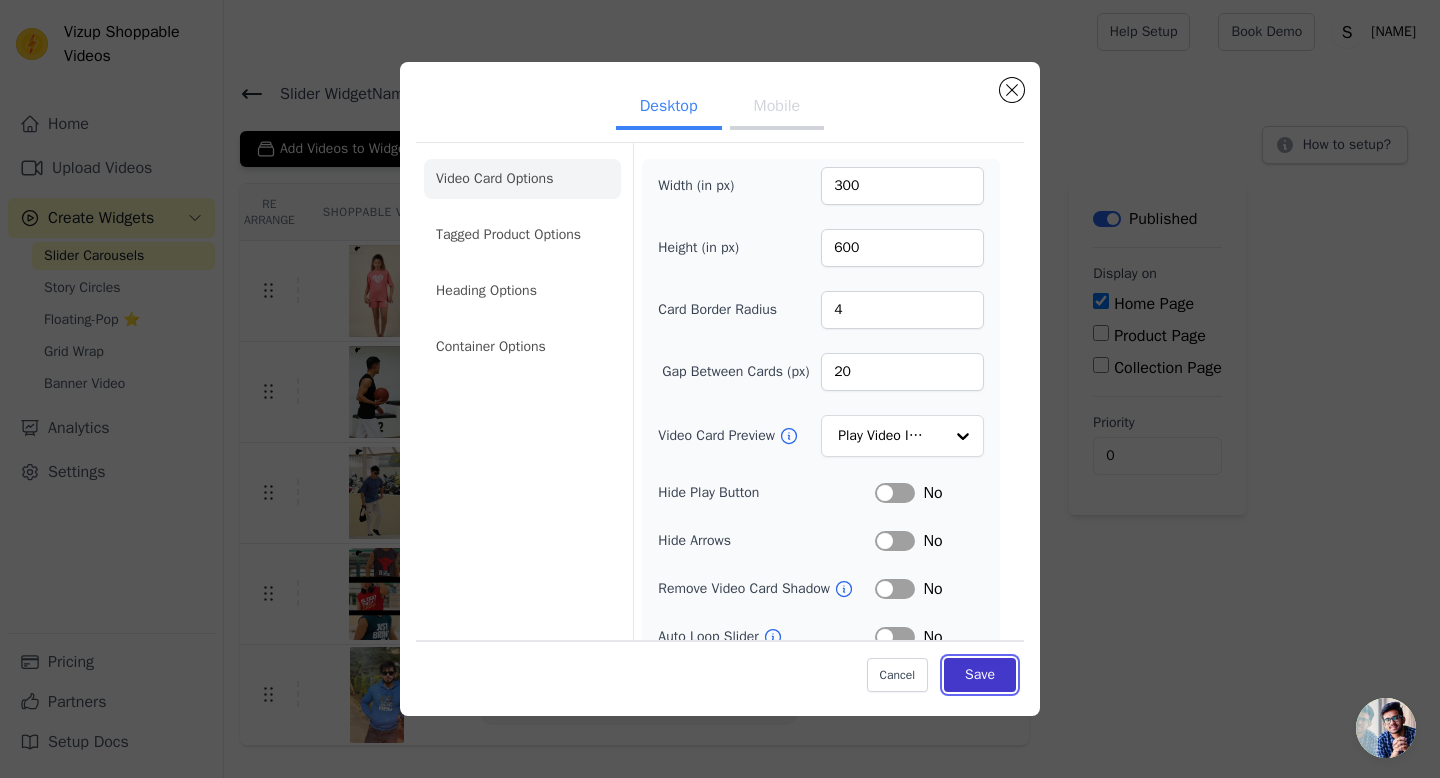 click on "Save" at bounding box center [980, 675] 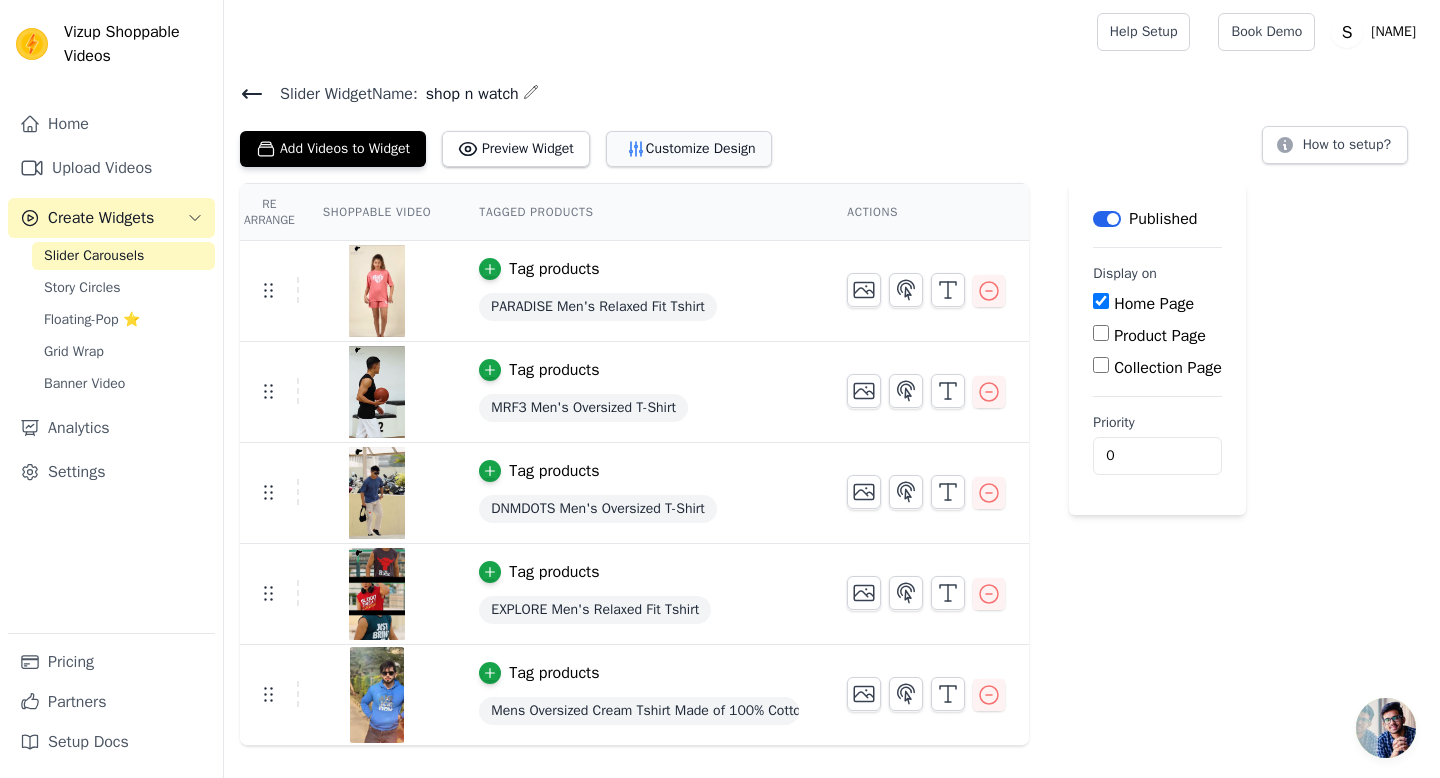click on "Customize Design" at bounding box center (689, 149) 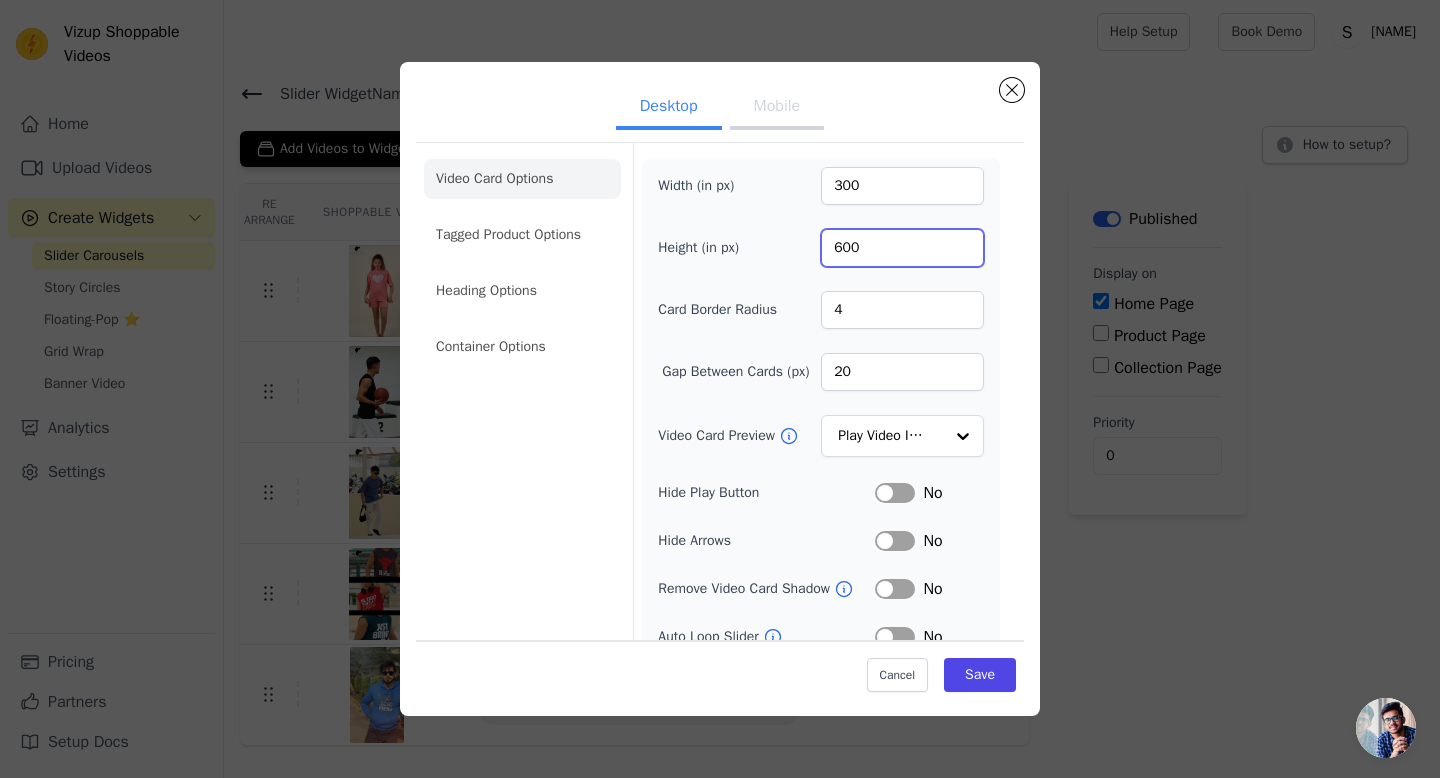 click on "600" at bounding box center (902, 248) 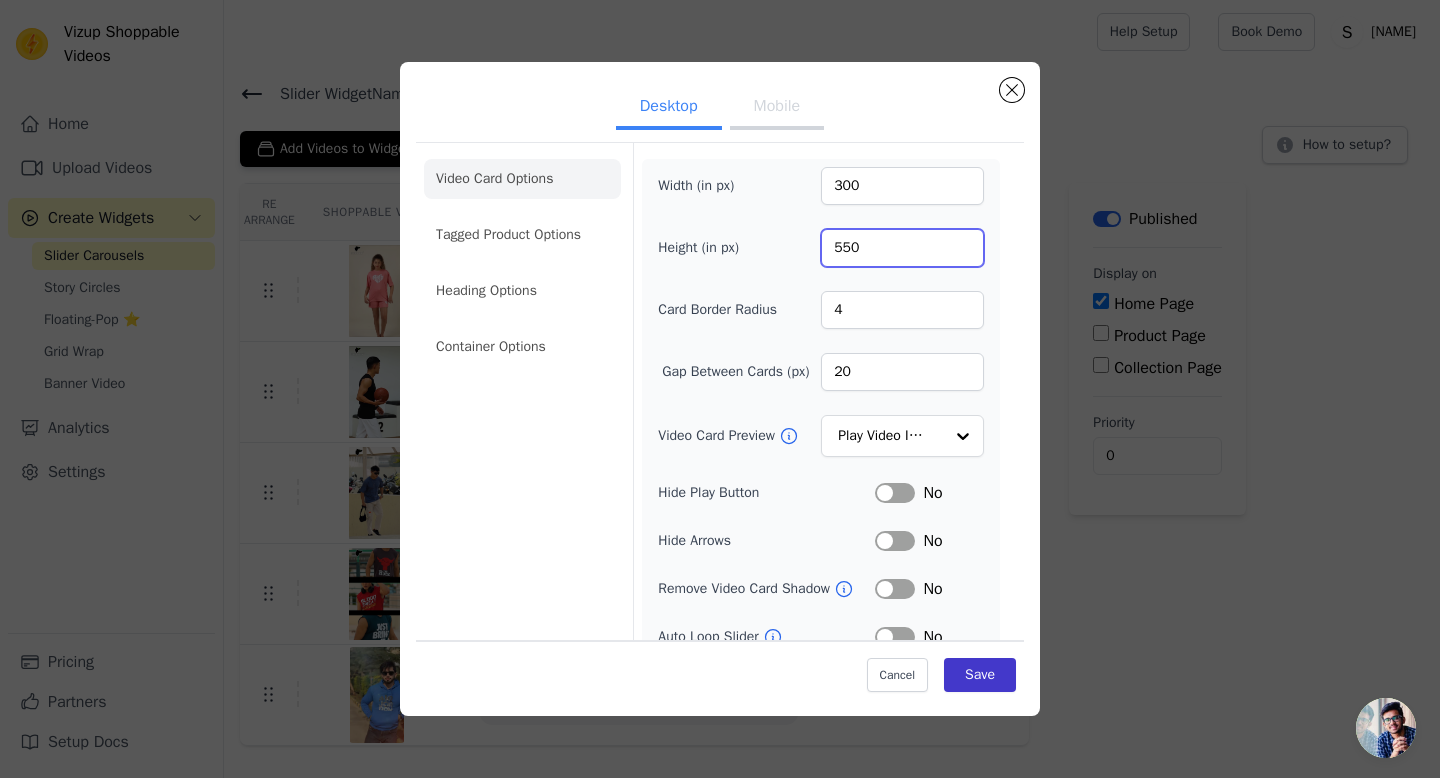 type on "550" 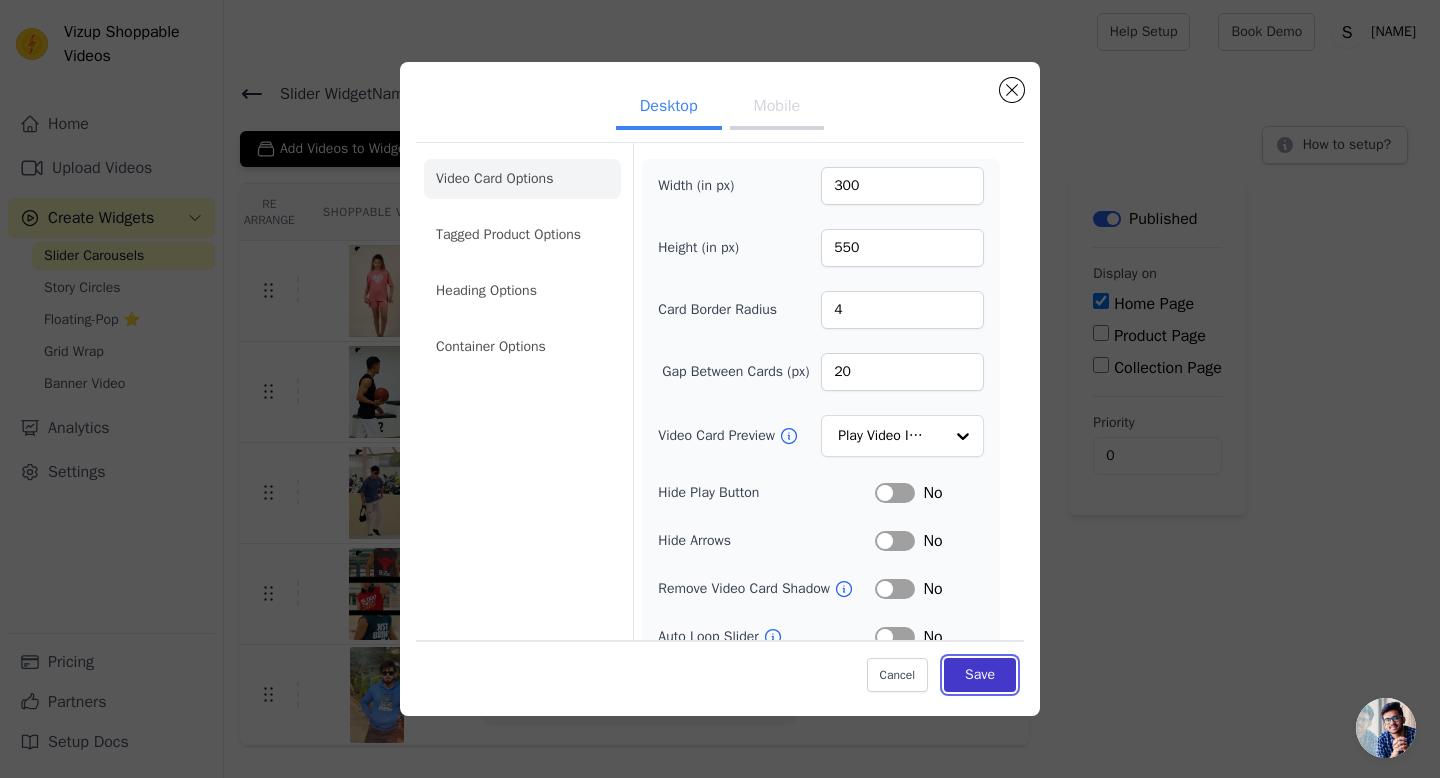 click on "Save" at bounding box center [980, 675] 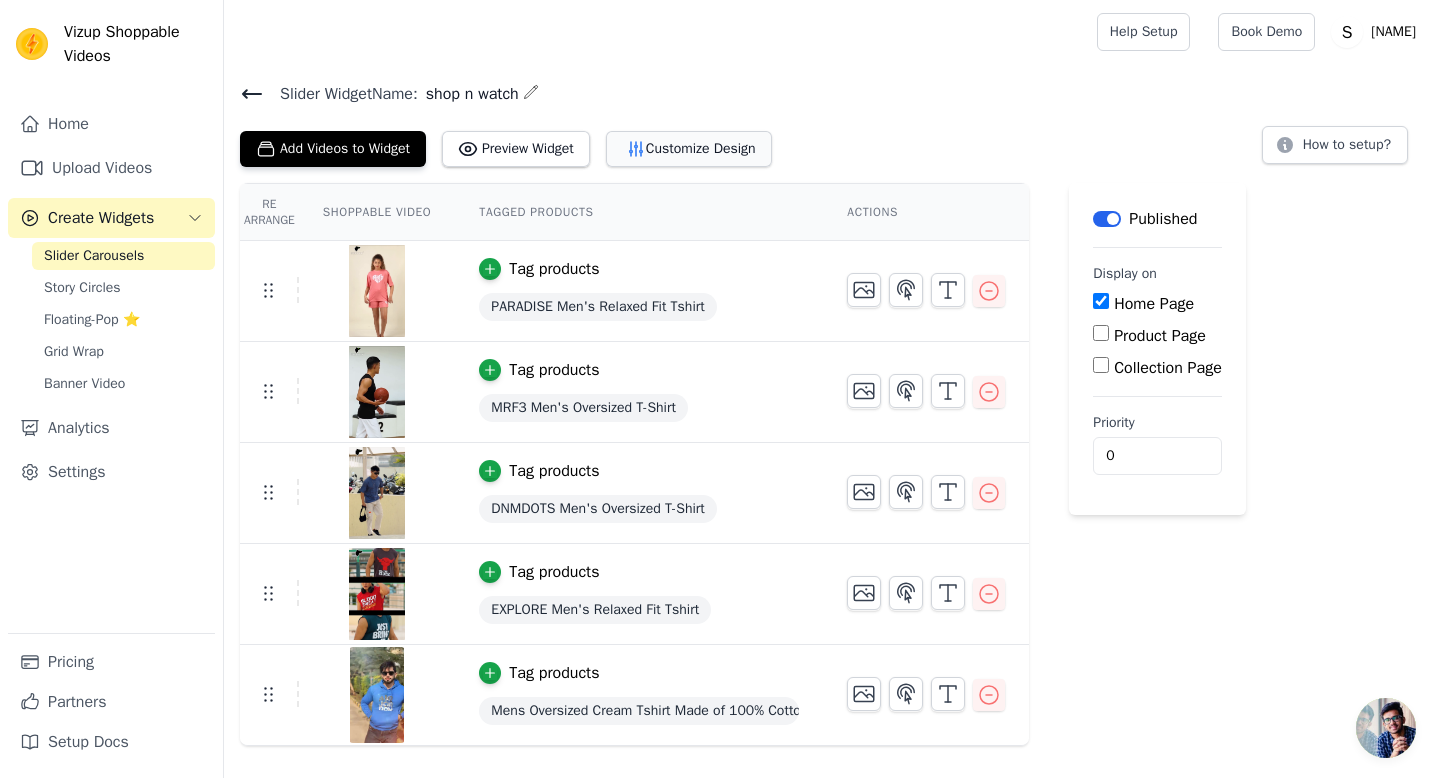 click on "Customize Design" at bounding box center (689, 149) 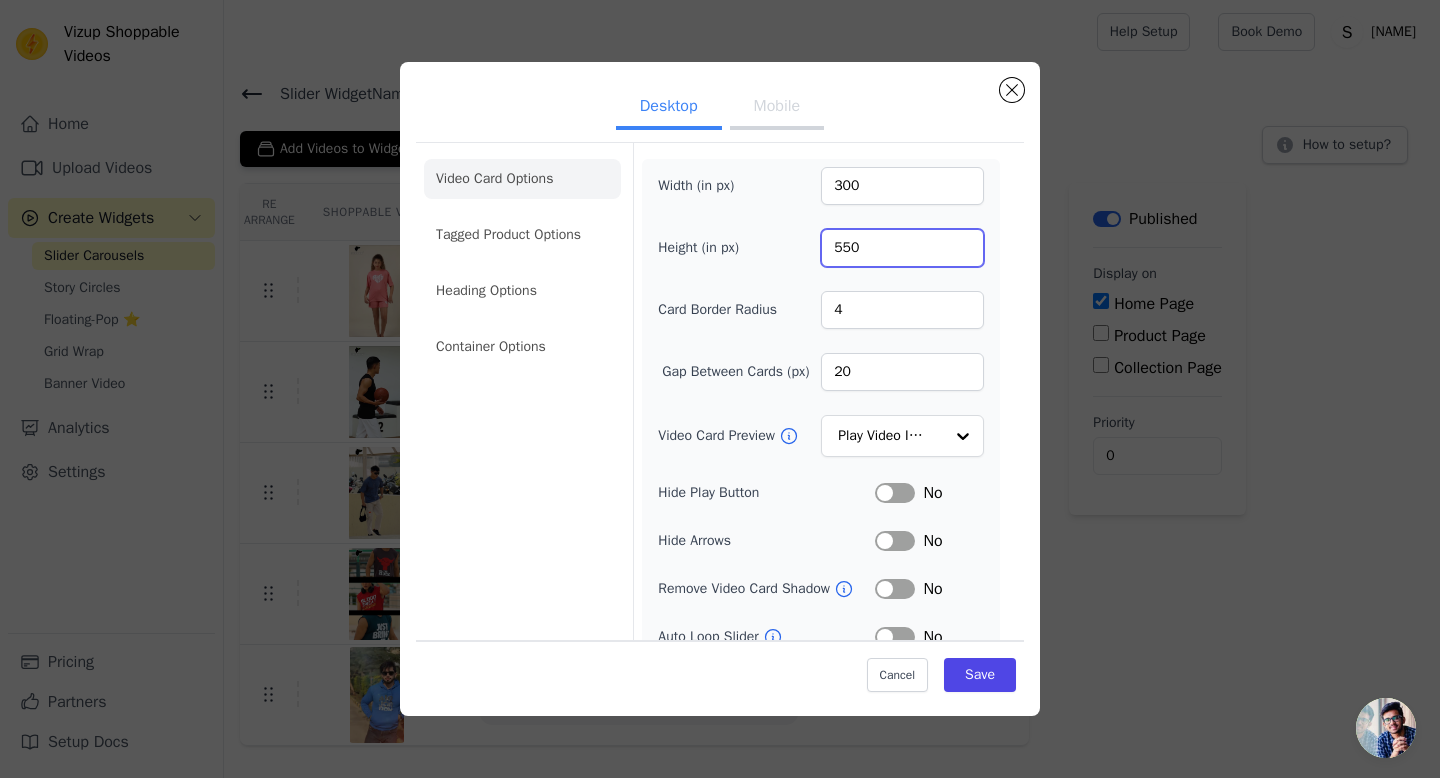click on "550" at bounding box center [902, 248] 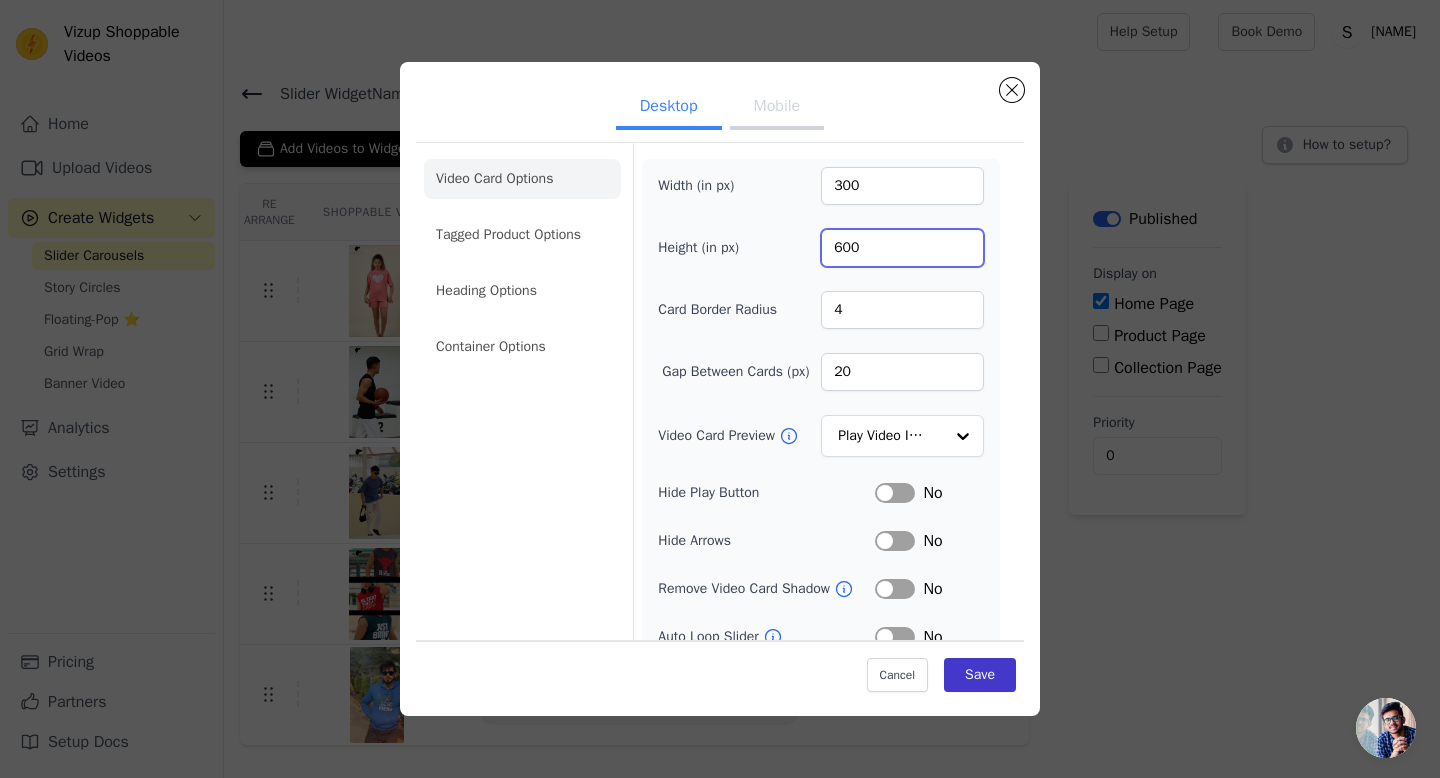 type on "600" 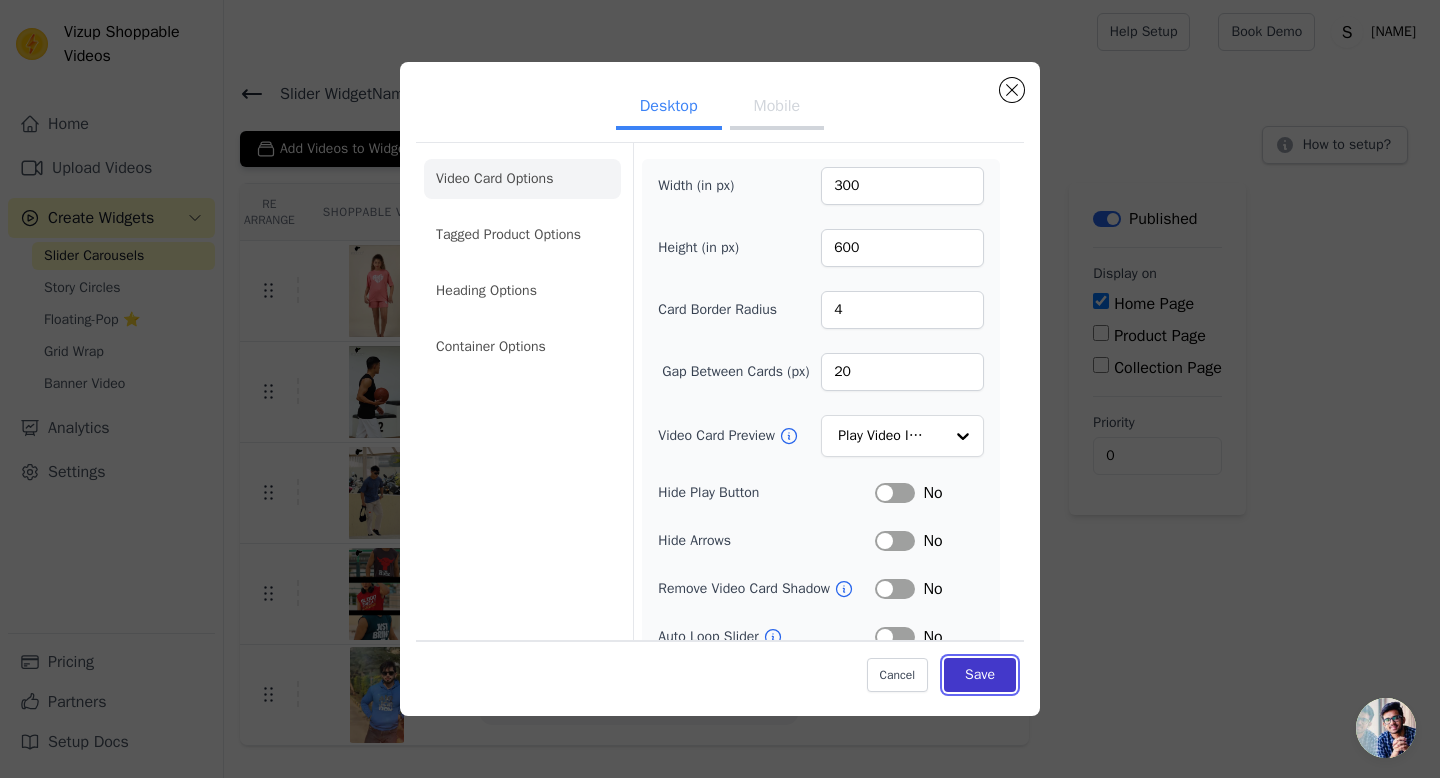 click on "Save" at bounding box center [980, 675] 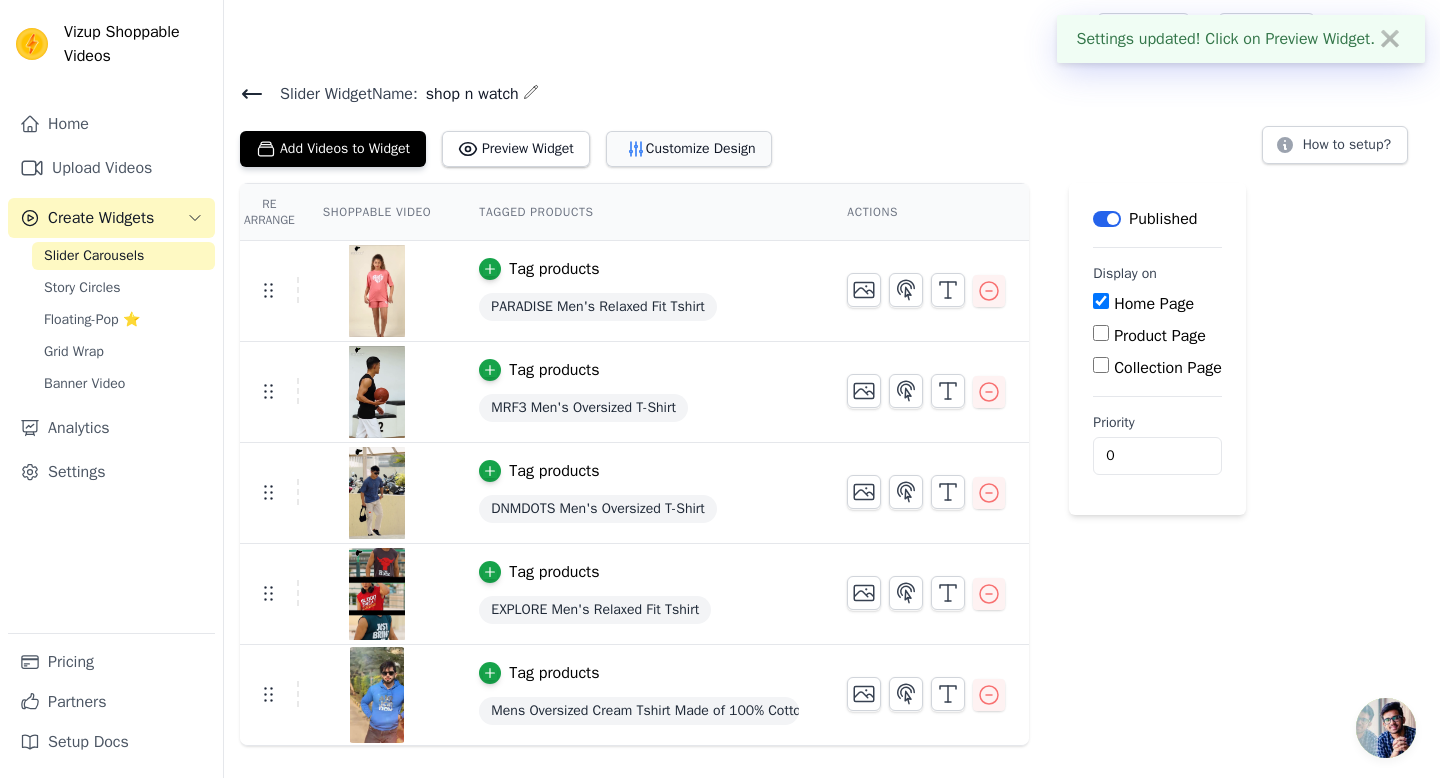 click on "Customize Design" at bounding box center (689, 149) 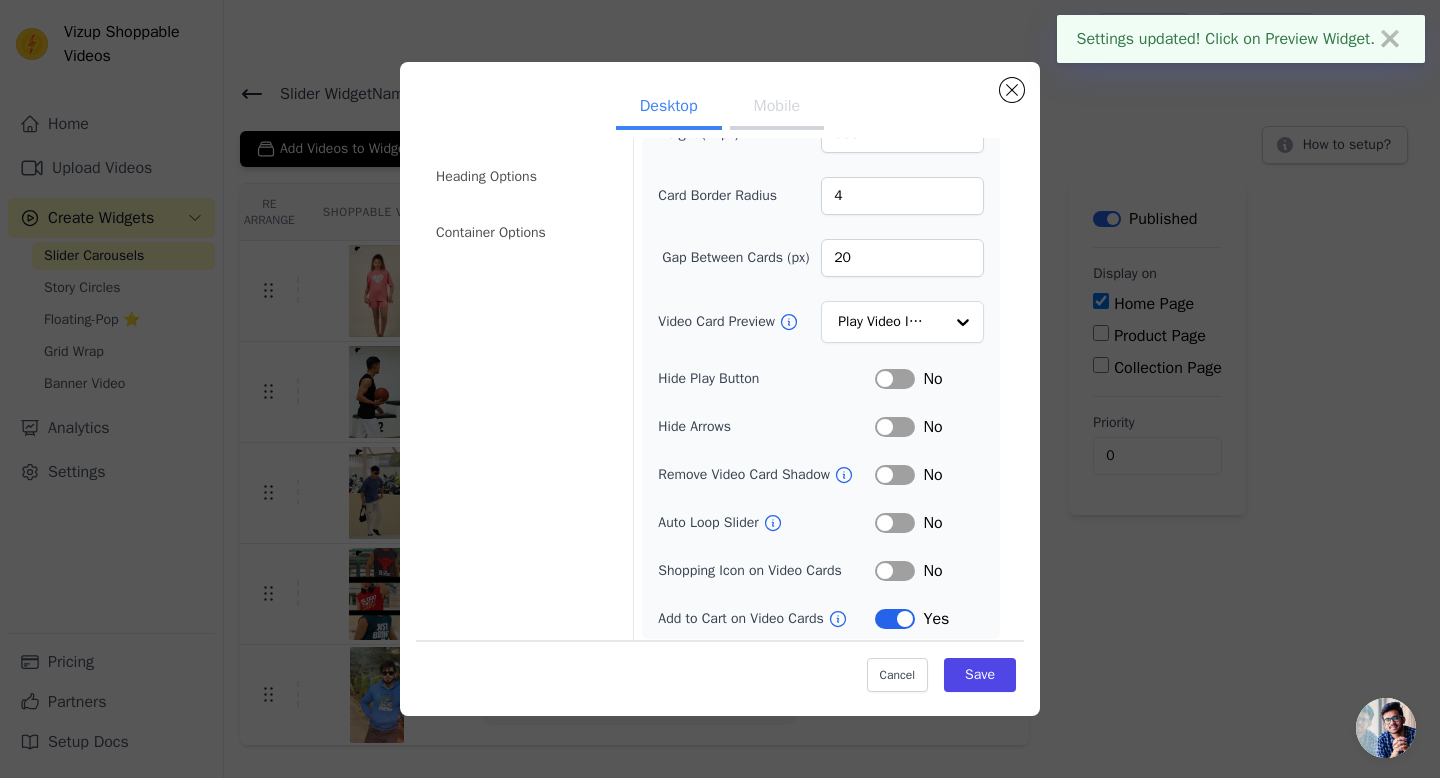 scroll, scrollTop: 122, scrollLeft: 0, axis: vertical 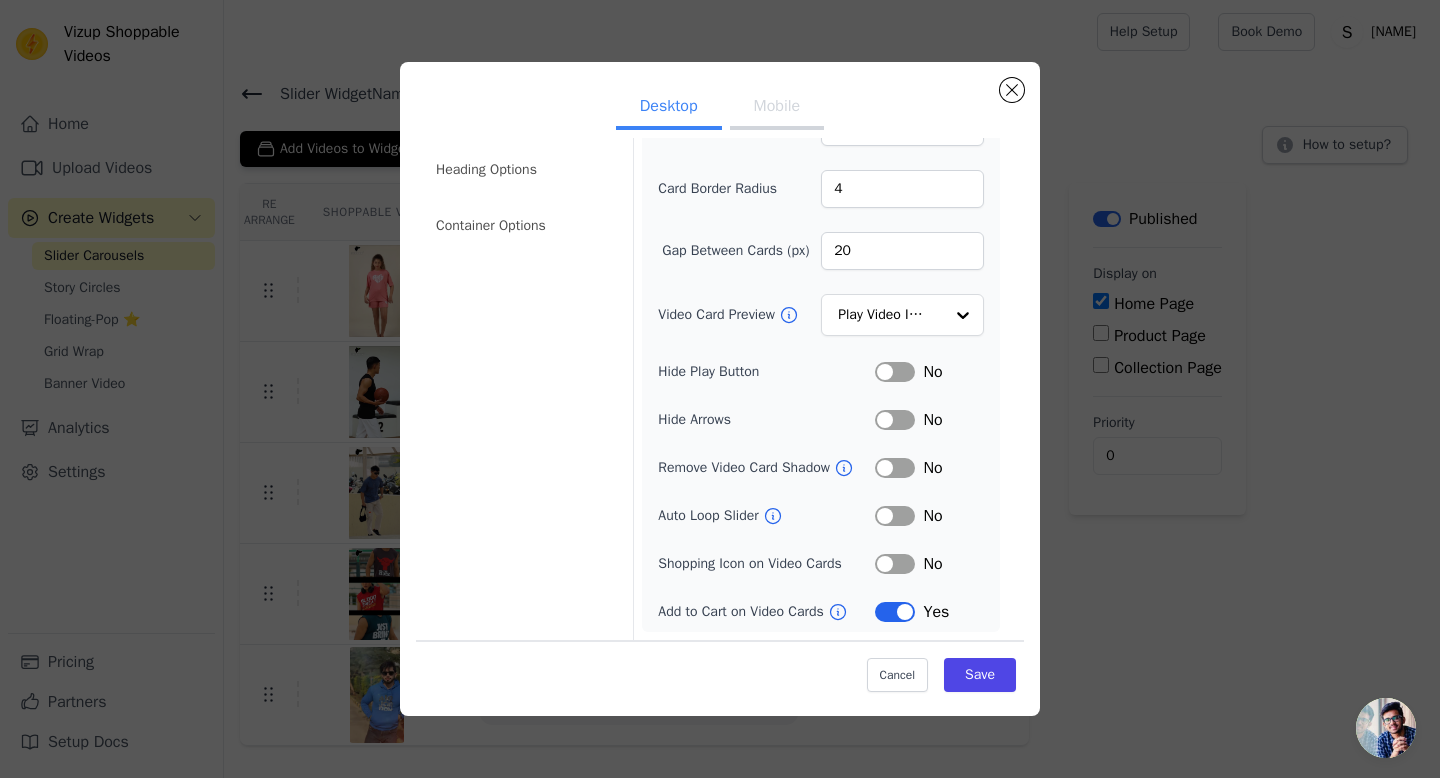click on "Label" at bounding box center [895, 612] 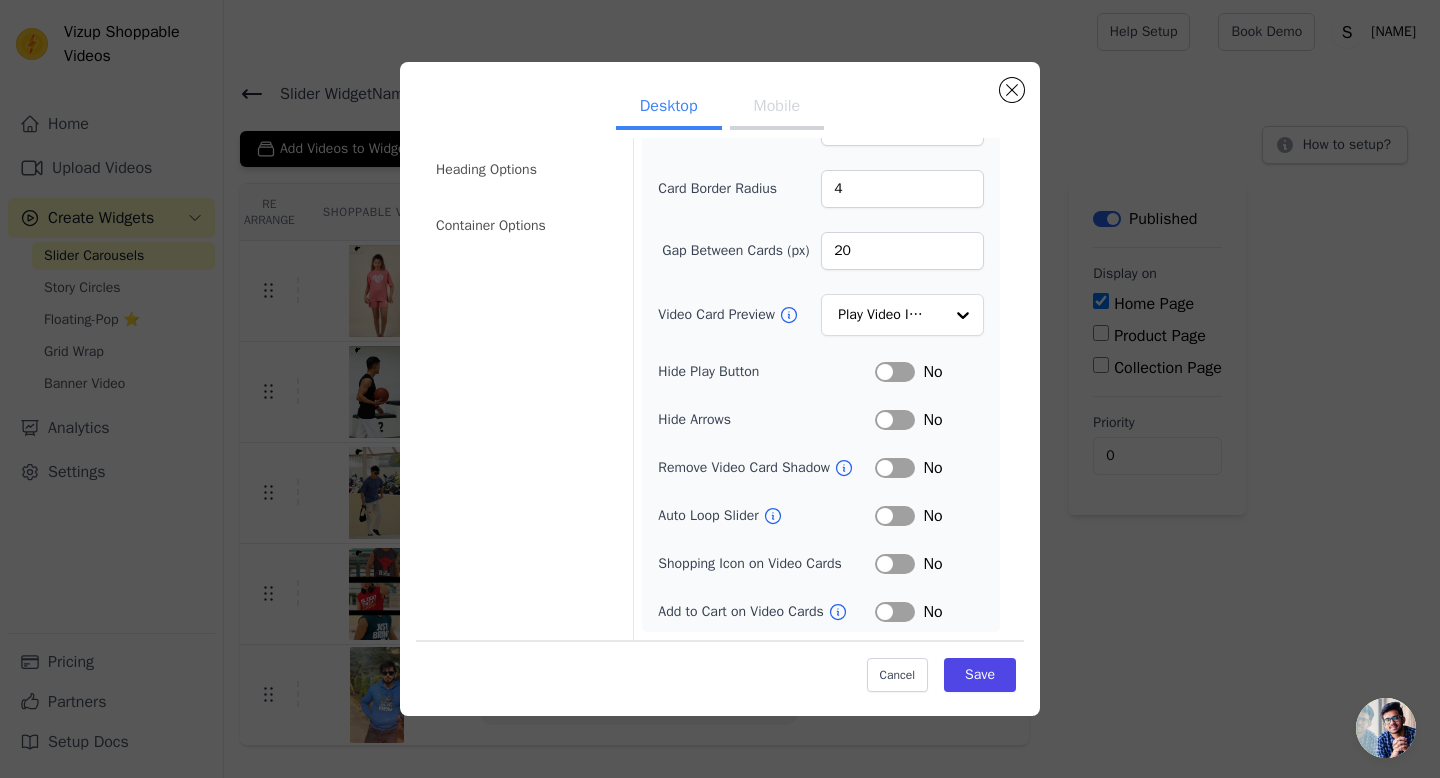 scroll, scrollTop: 0, scrollLeft: 0, axis: both 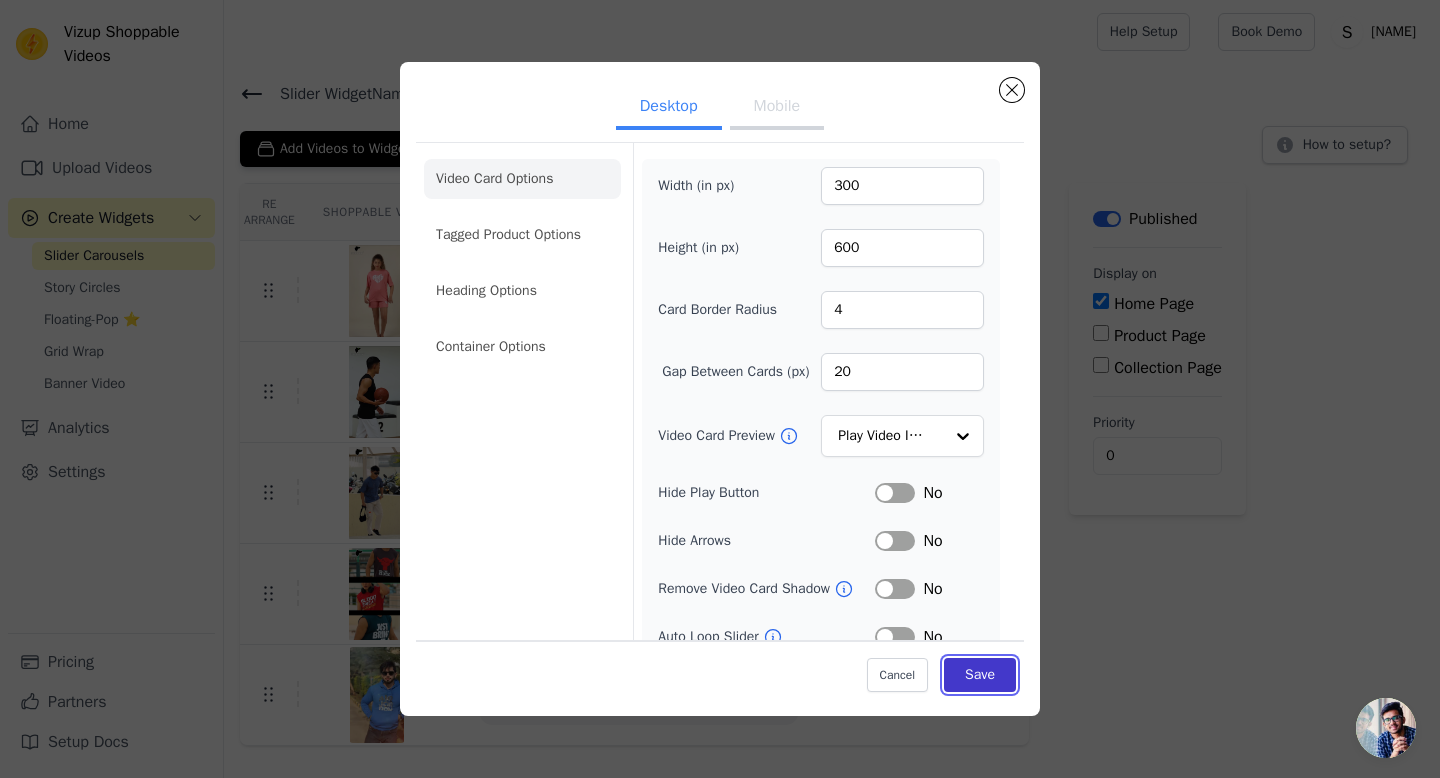 click on "Save" at bounding box center [980, 675] 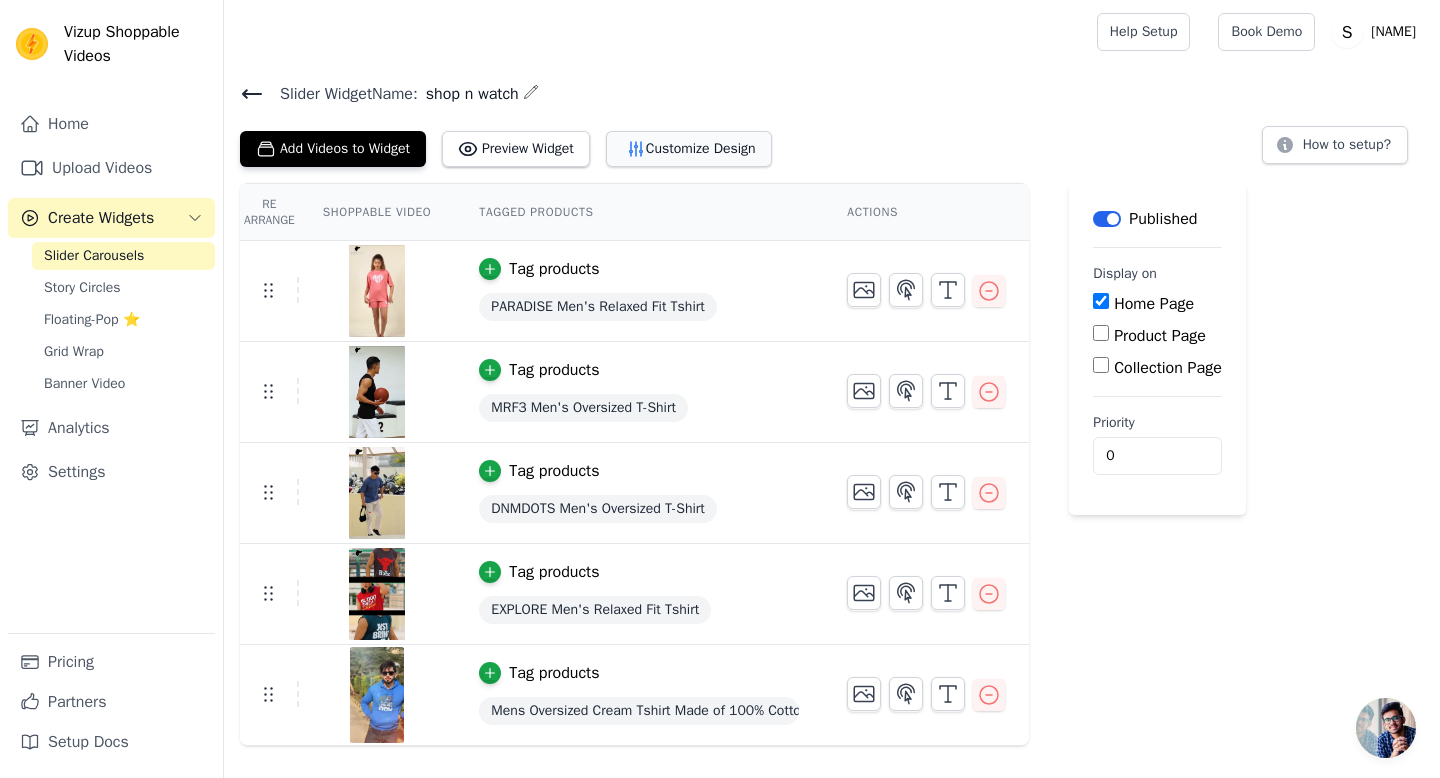 click on "Customize Design" at bounding box center (689, 149) 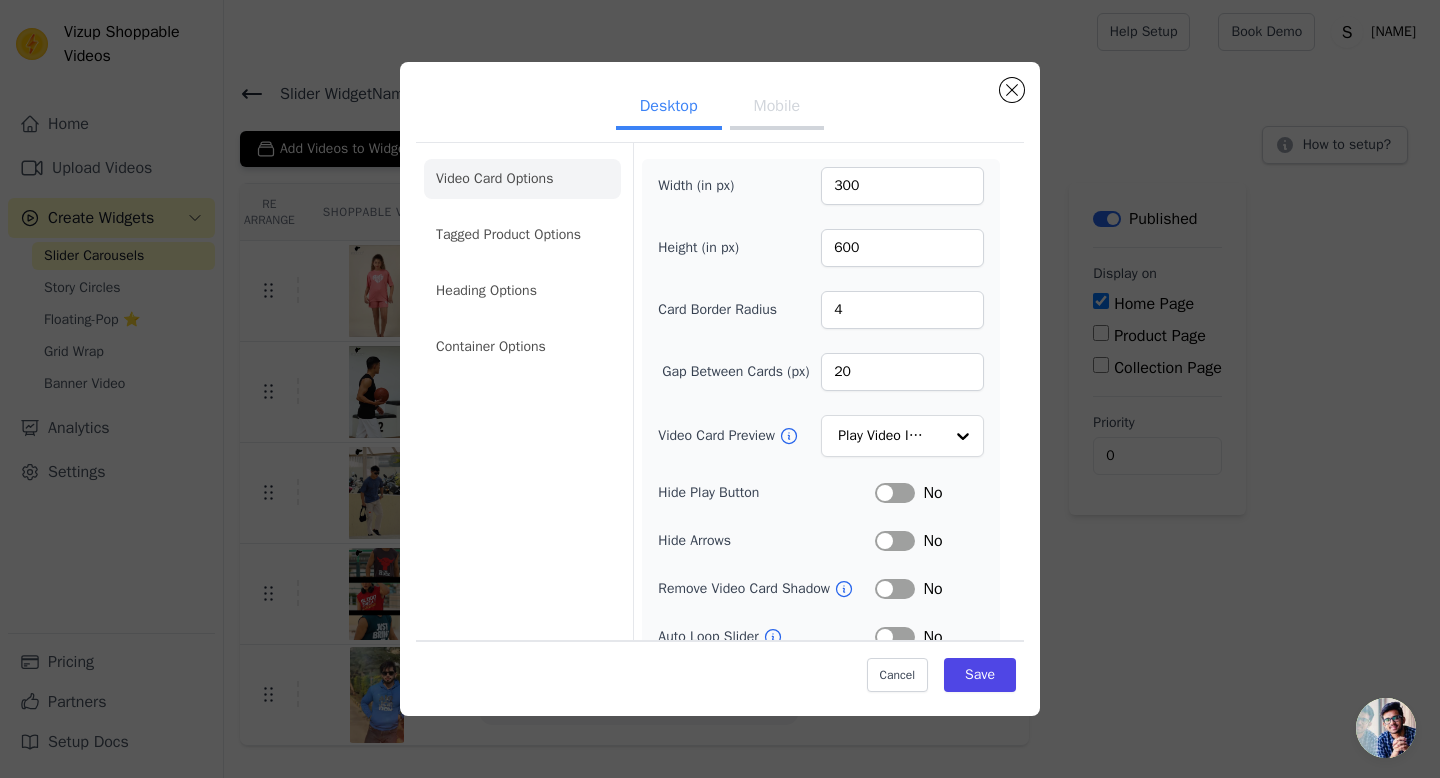 click on "300" at bounding box center [902, 186] 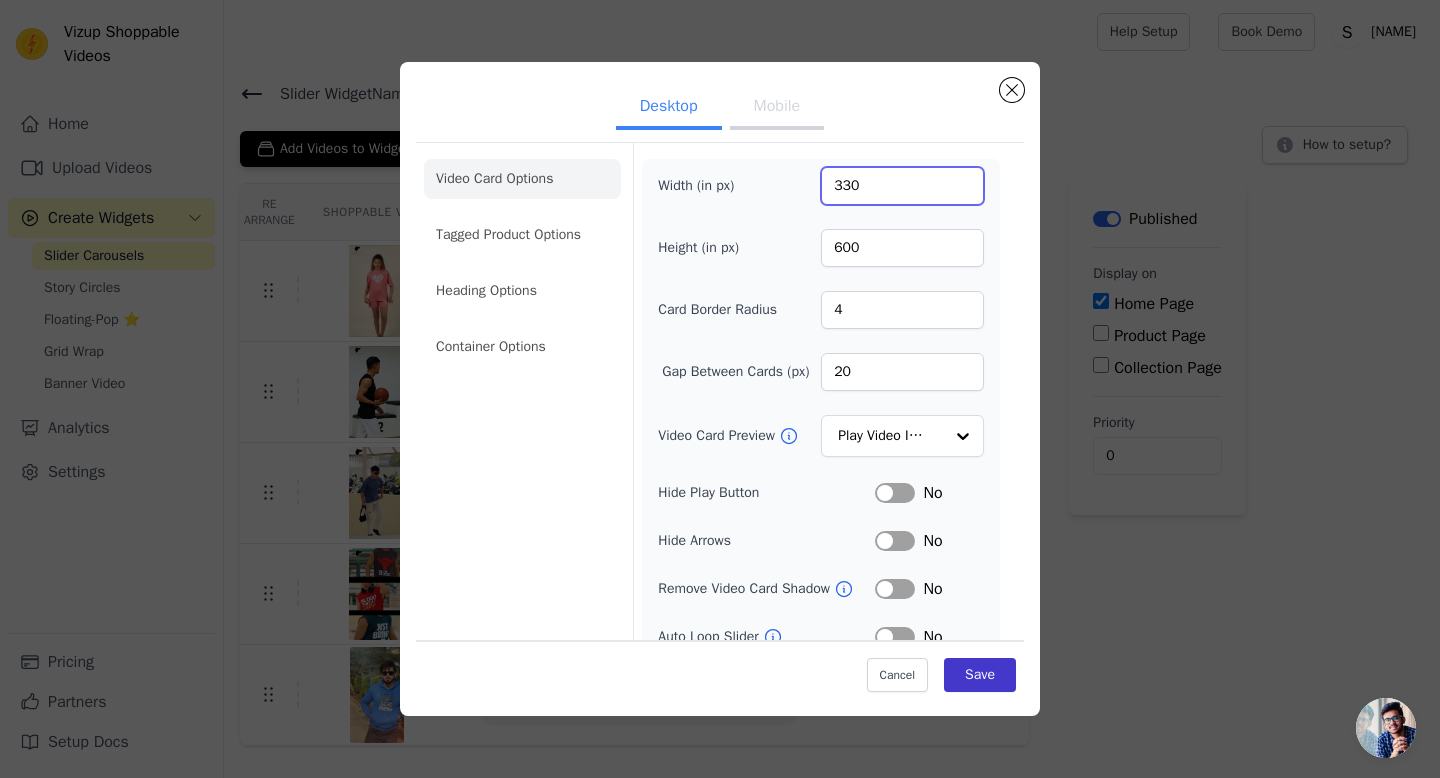 type on "330" 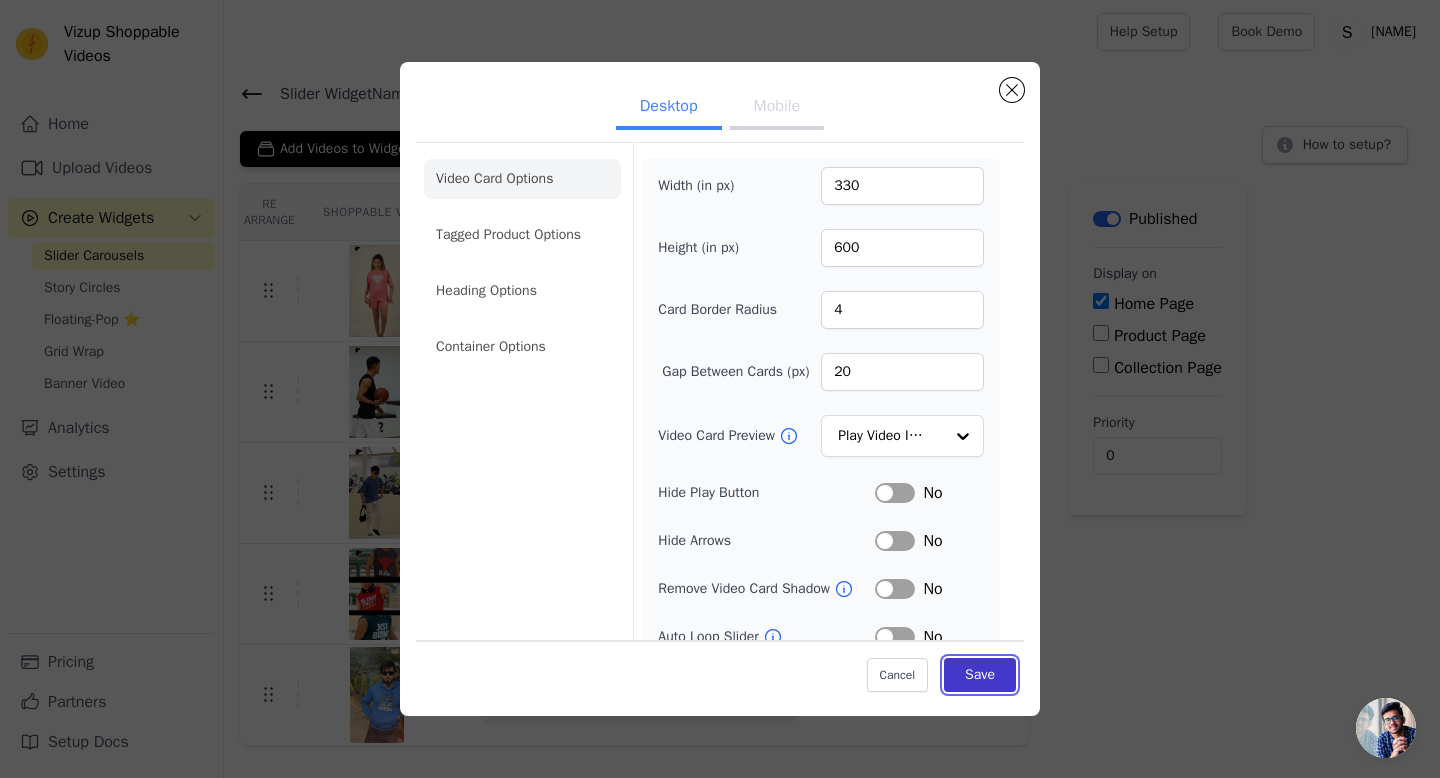 click on "Save" at bounding box center [980, 675] 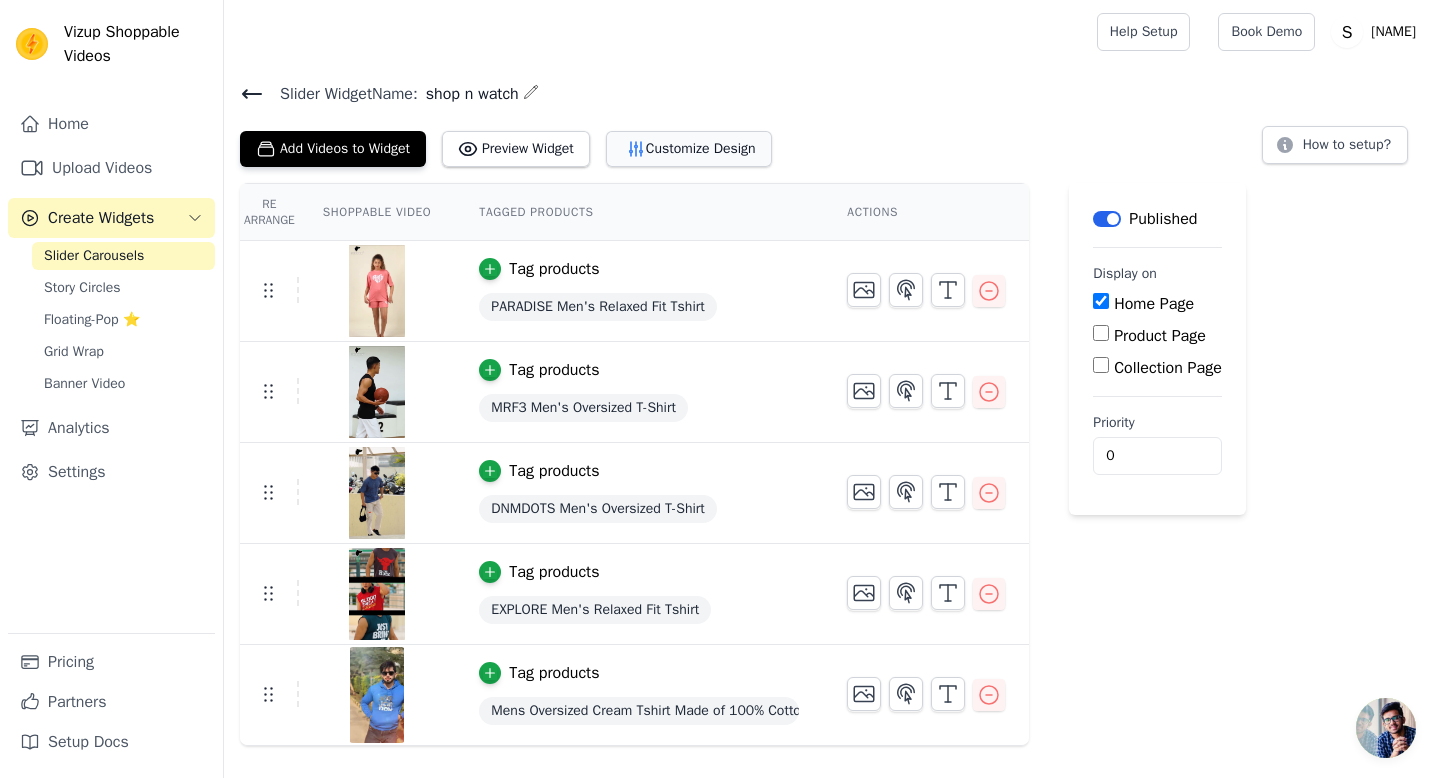 click on "Customize Design" at bounding box center (689, 149) 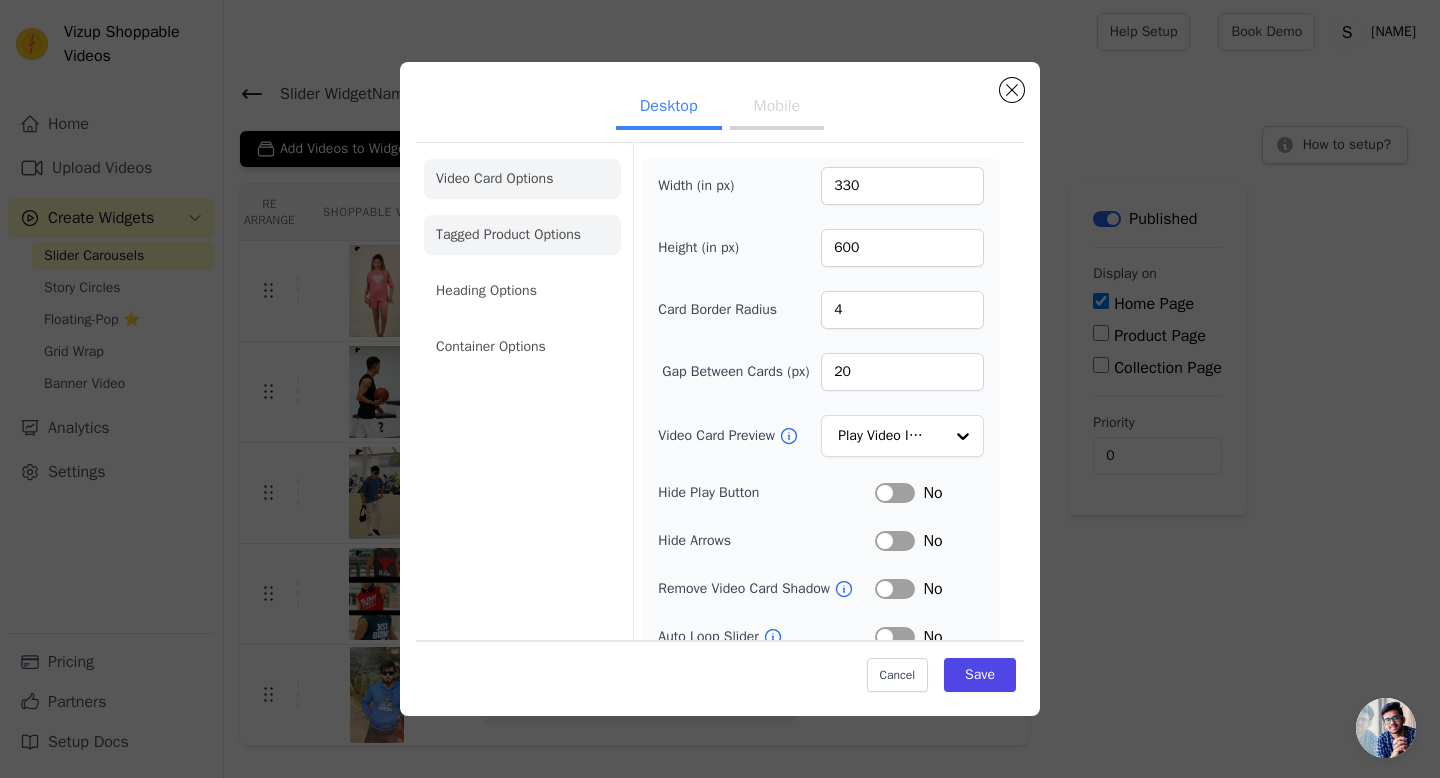 click on "Tagged Product Options" 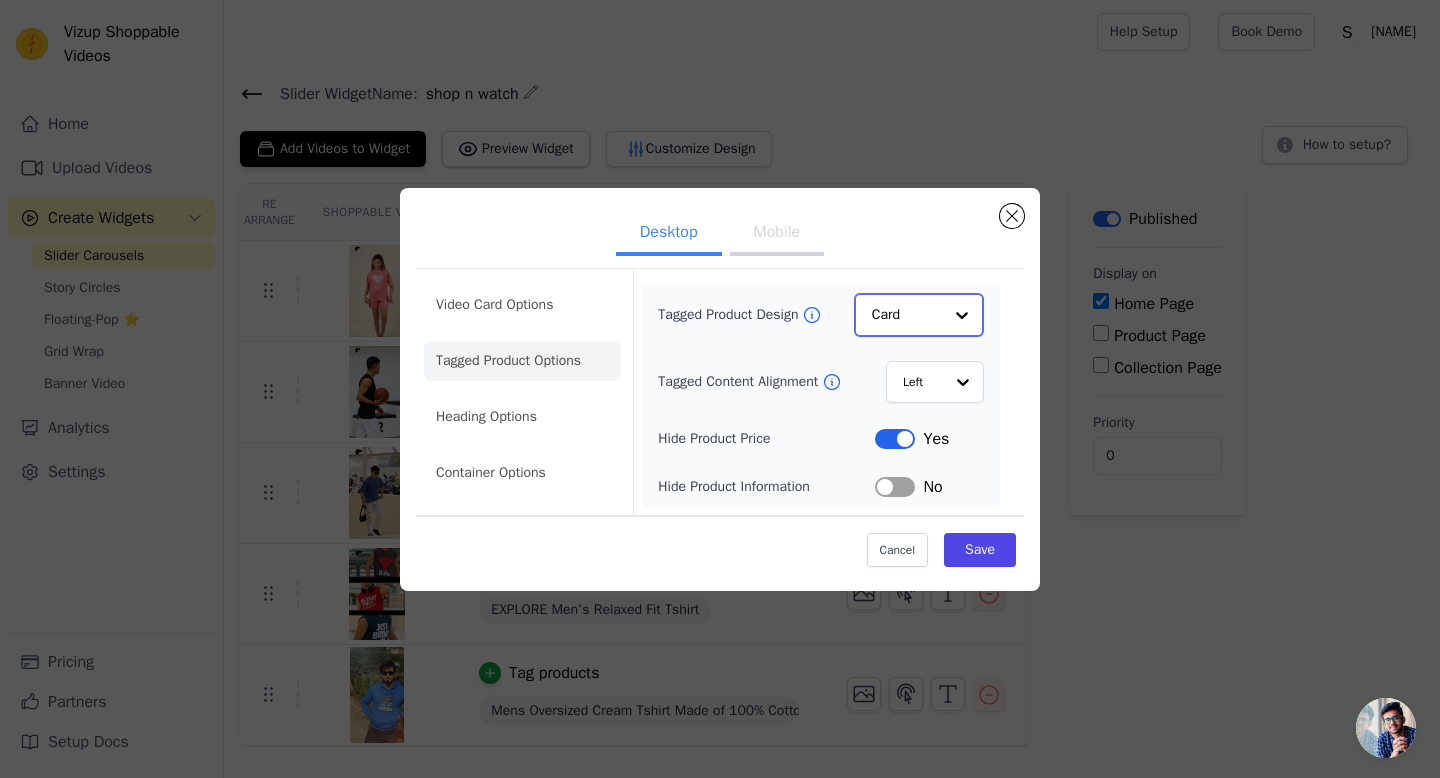 click on "Tagged Product Design" 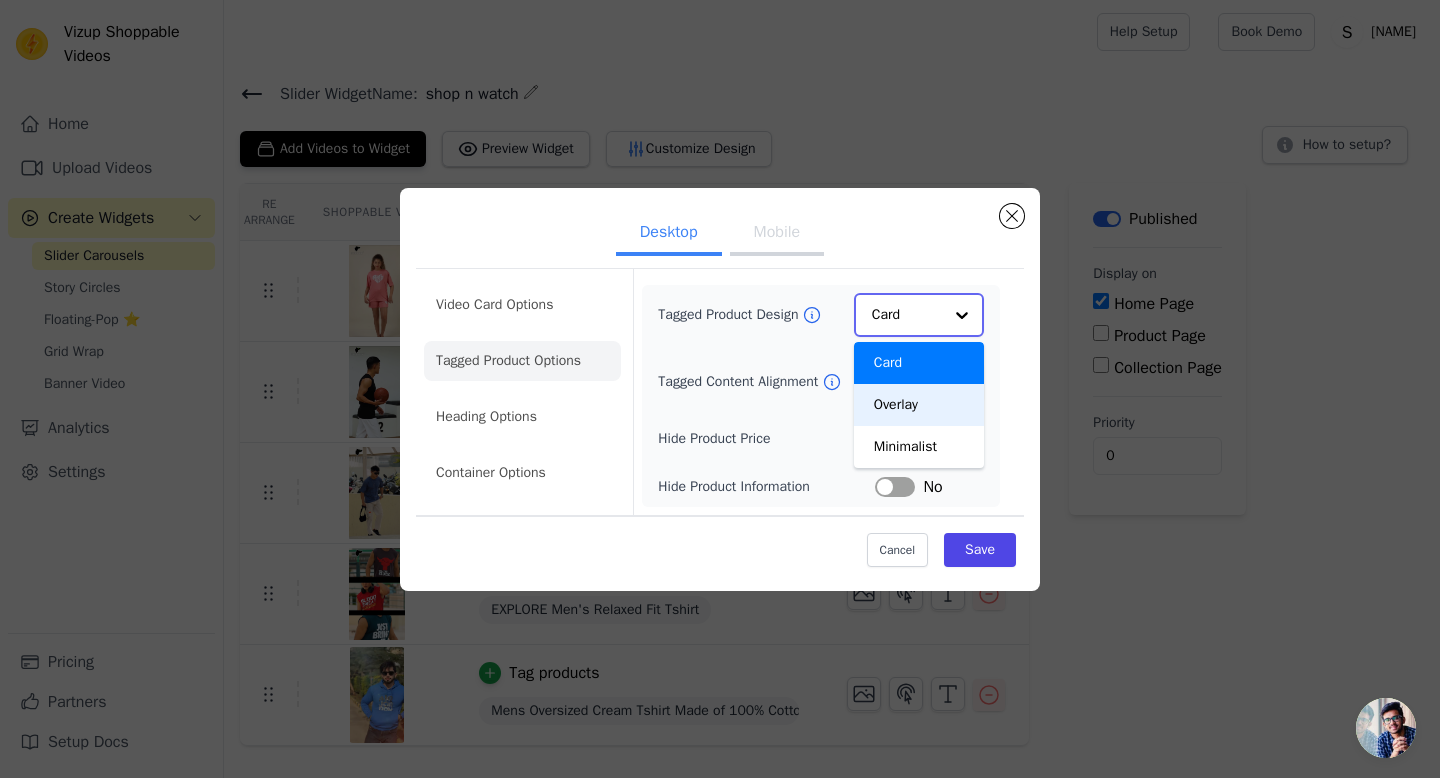 click on "Overlay" at bounding box center [919, 405] 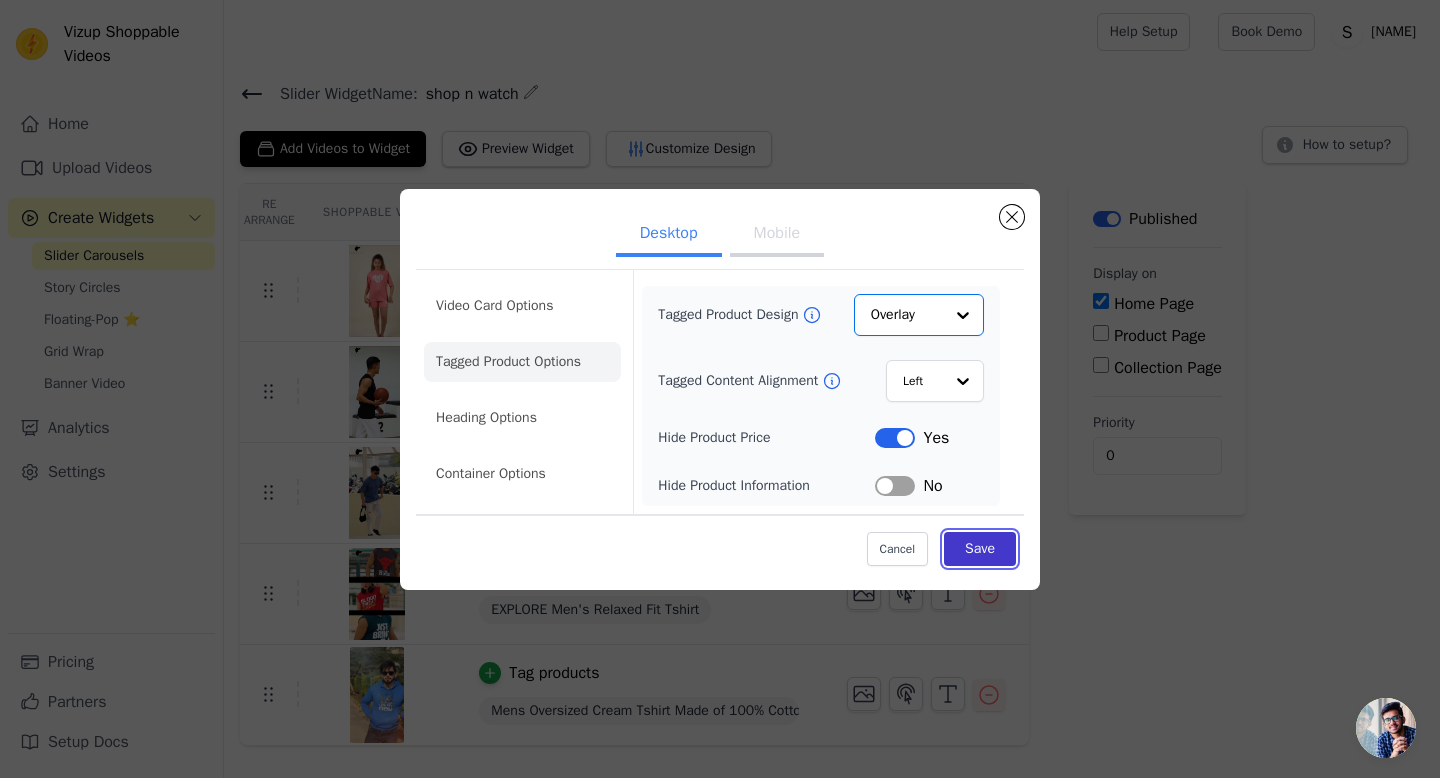click on "Save" at bounding box center (980, 549) 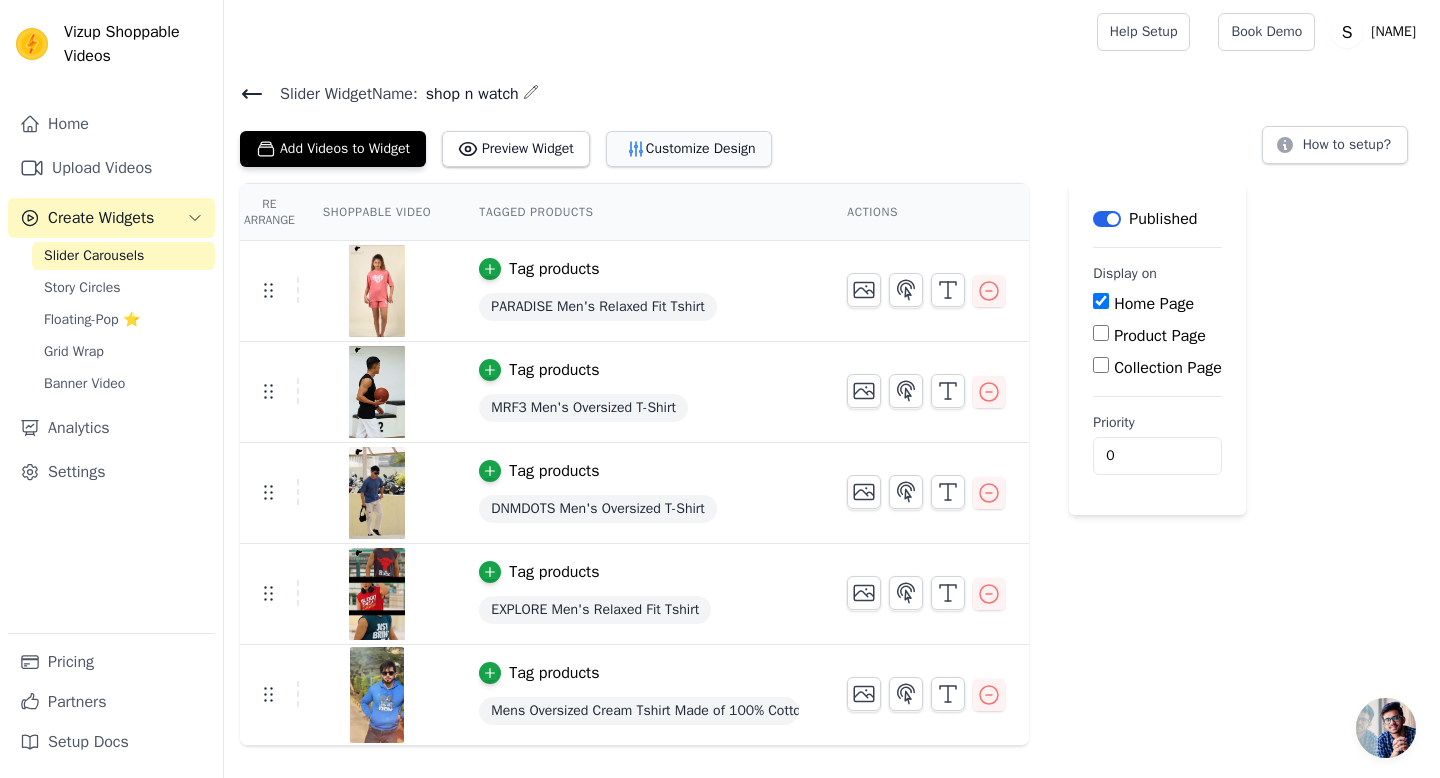 click on "Customize Design" at bounding box center [689, 149] 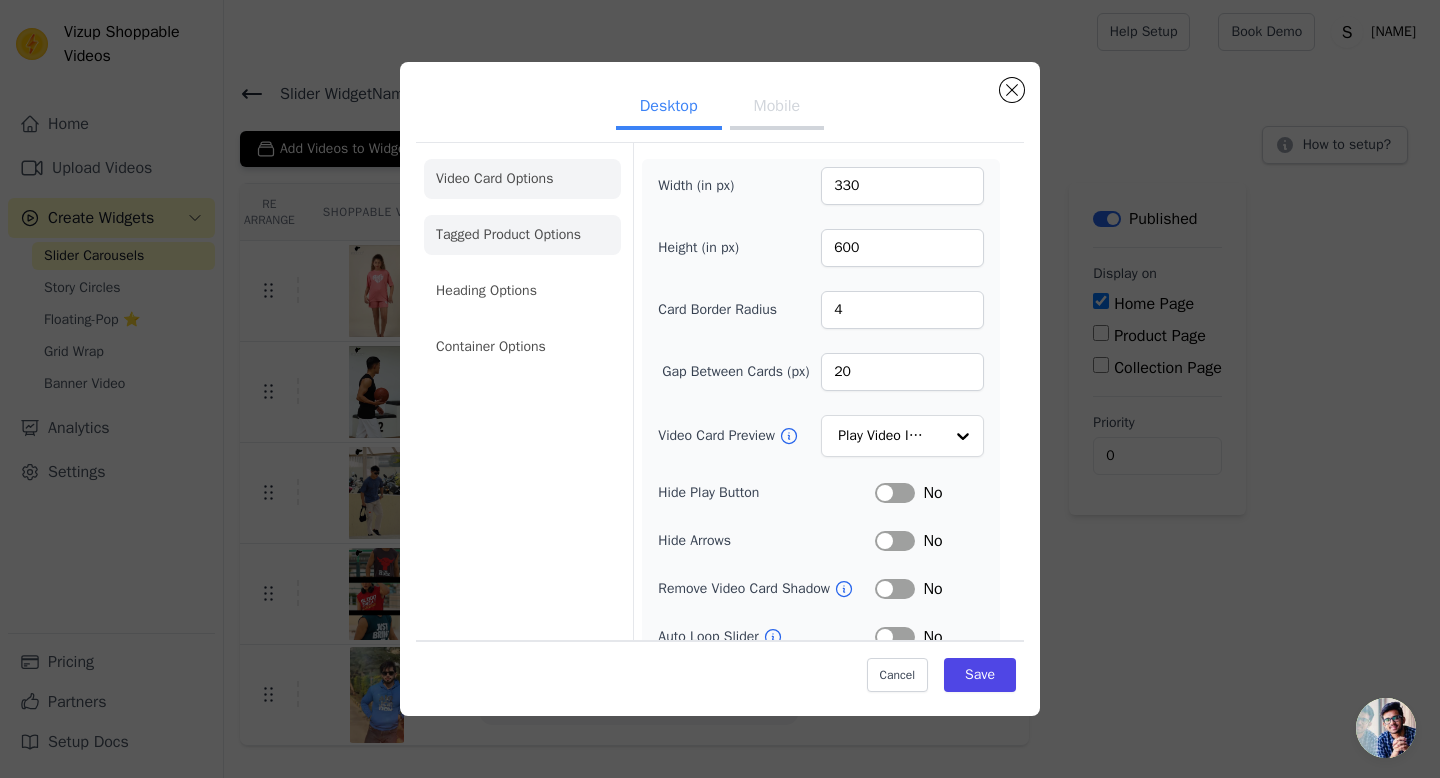click on "Tagged Product Options" 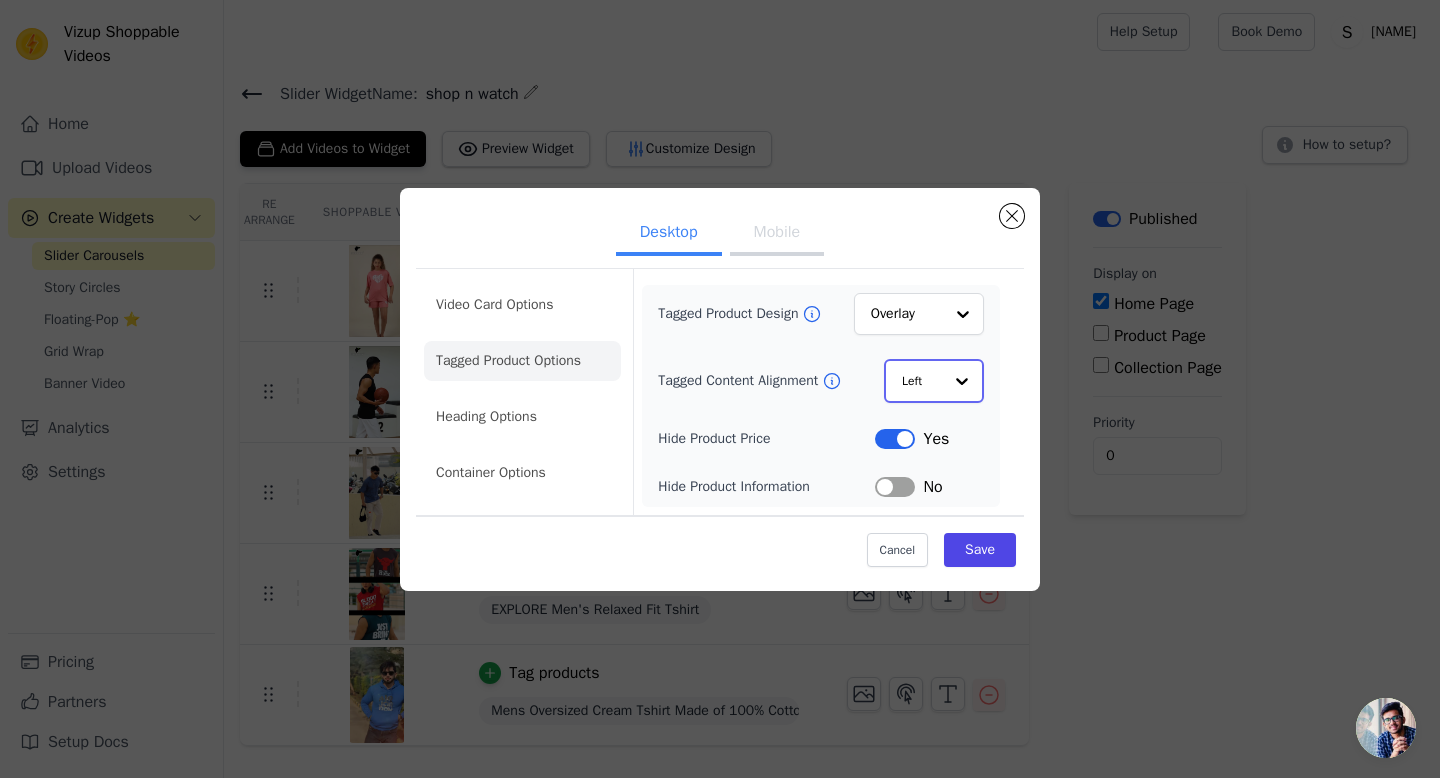 click at bounding box center (962, 381) 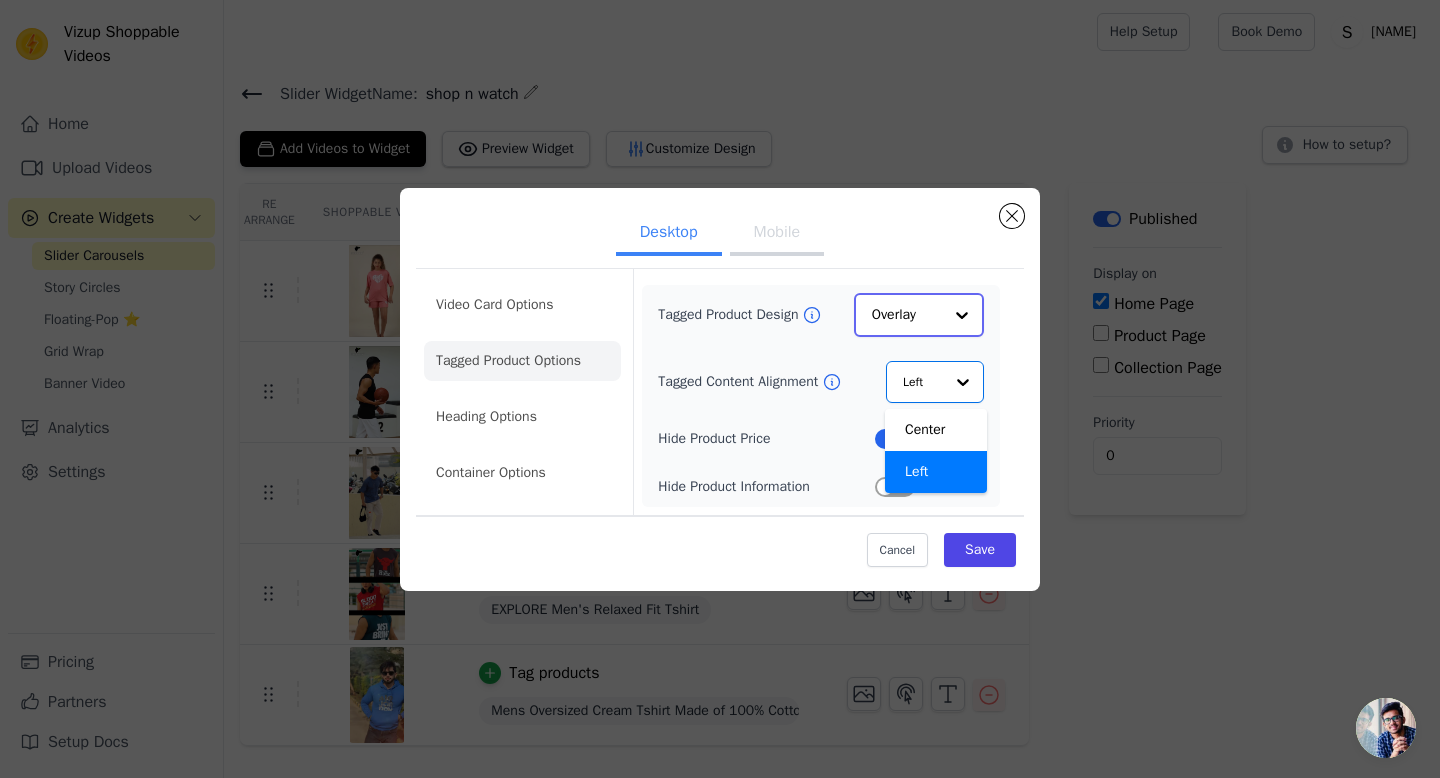 click on "Tagged Product Design" 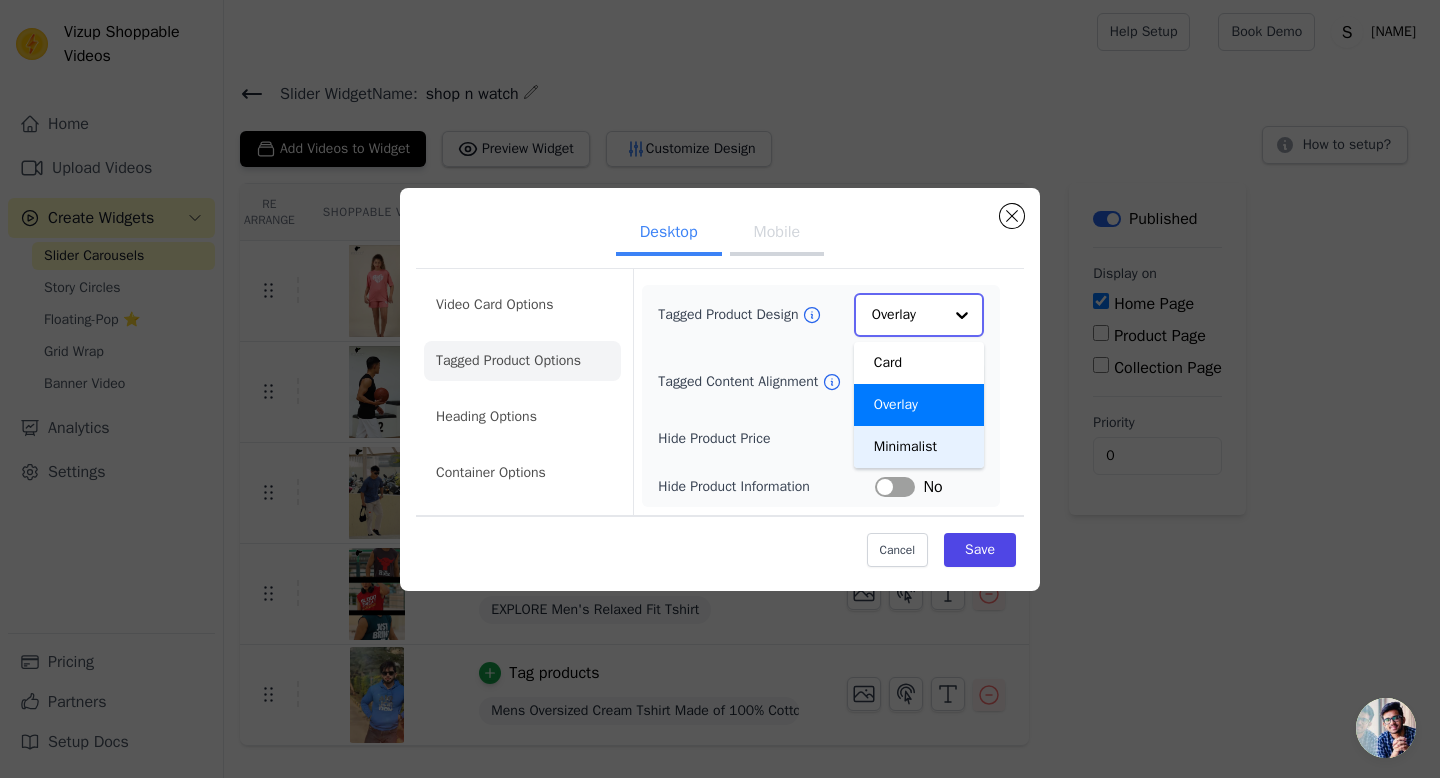 click on "Minimalist" at bounding box center [919, 447] 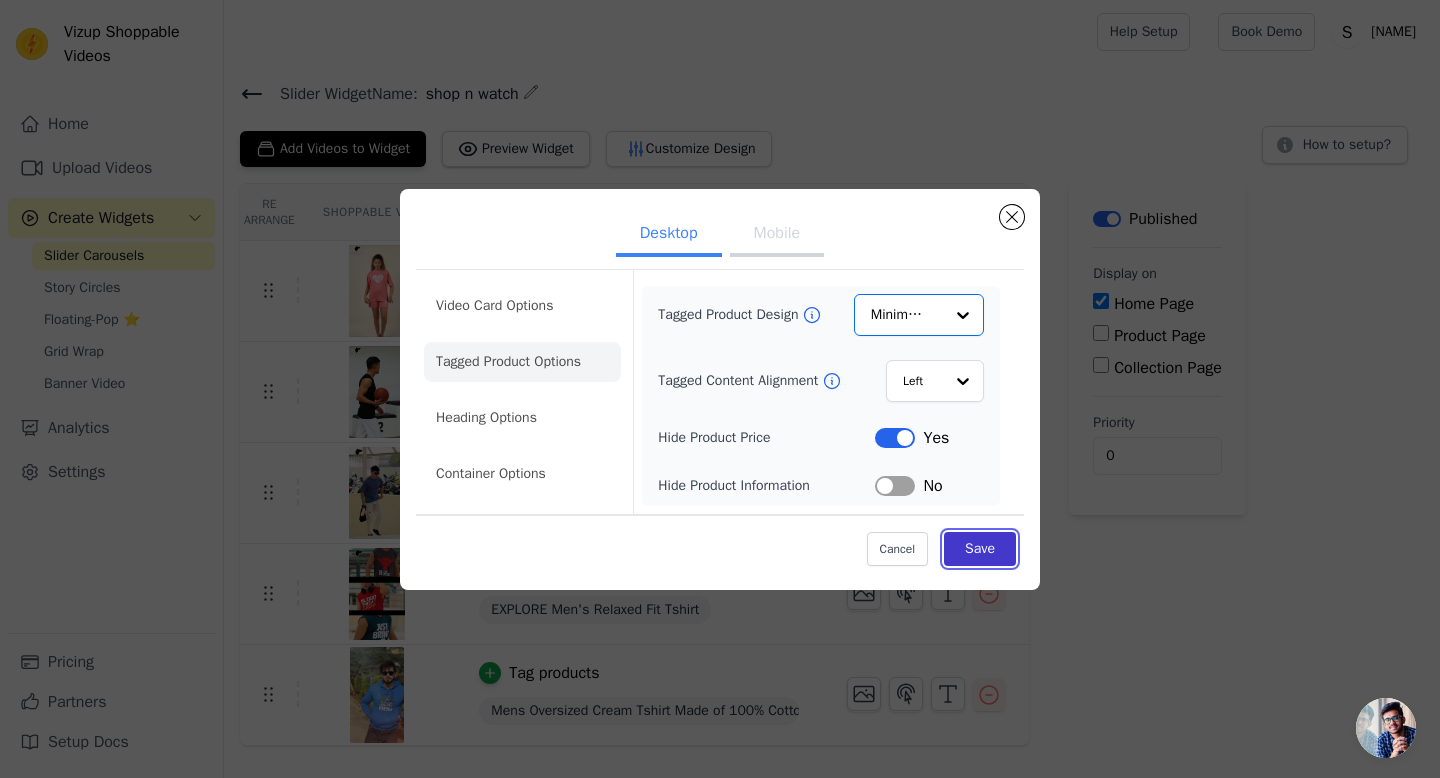 click on "Save" at bounding box center [980, 549] 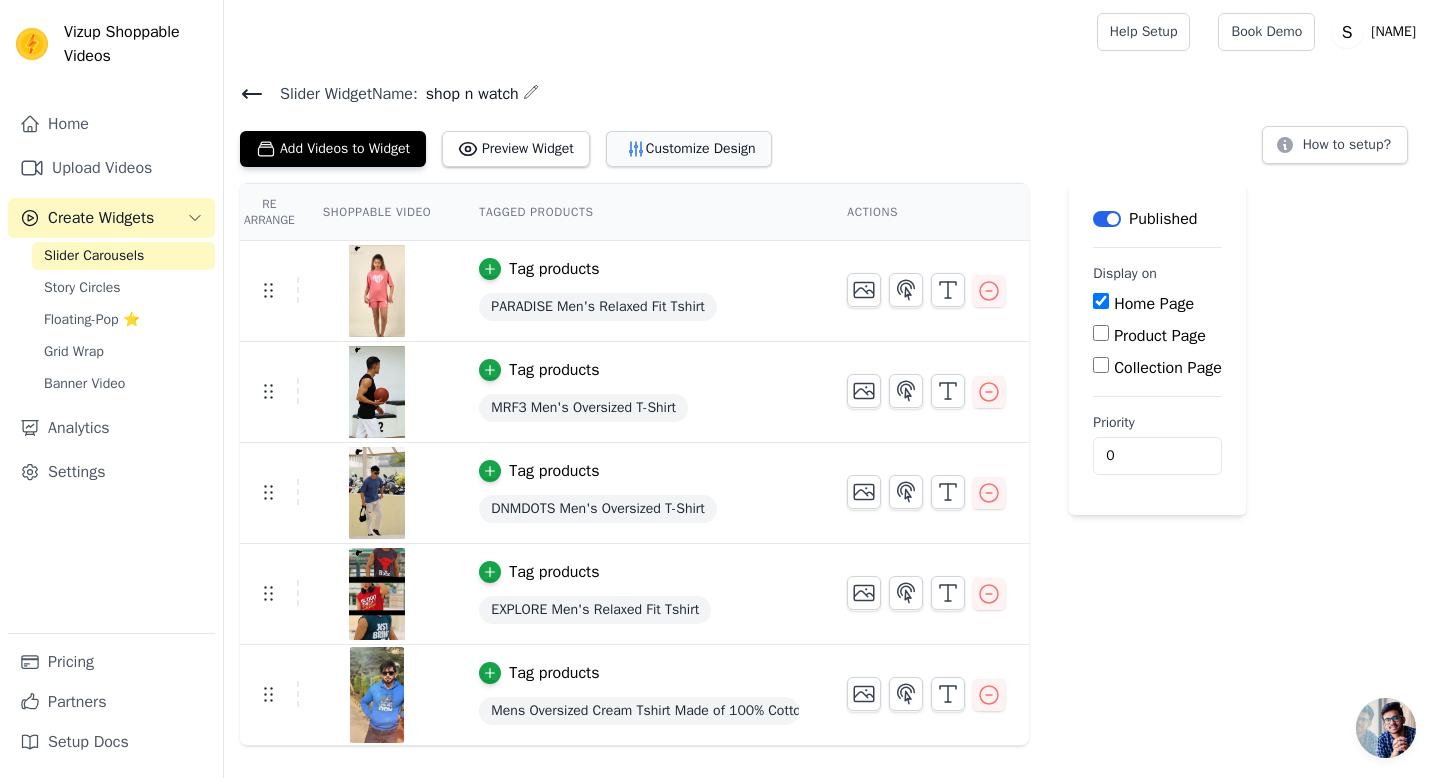 click on "Customize Design" at bounding box center [689, 149] 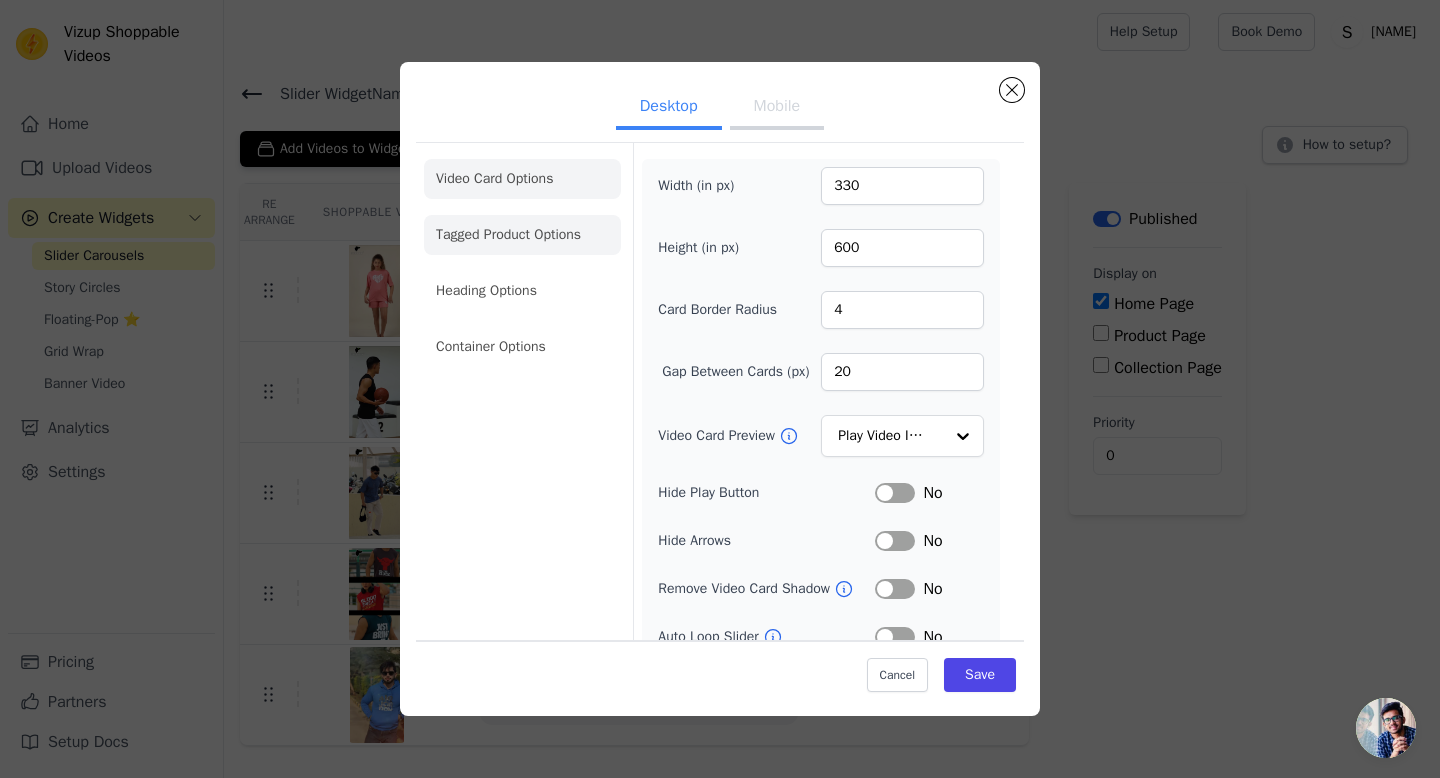 click on "Tagged Product Options" 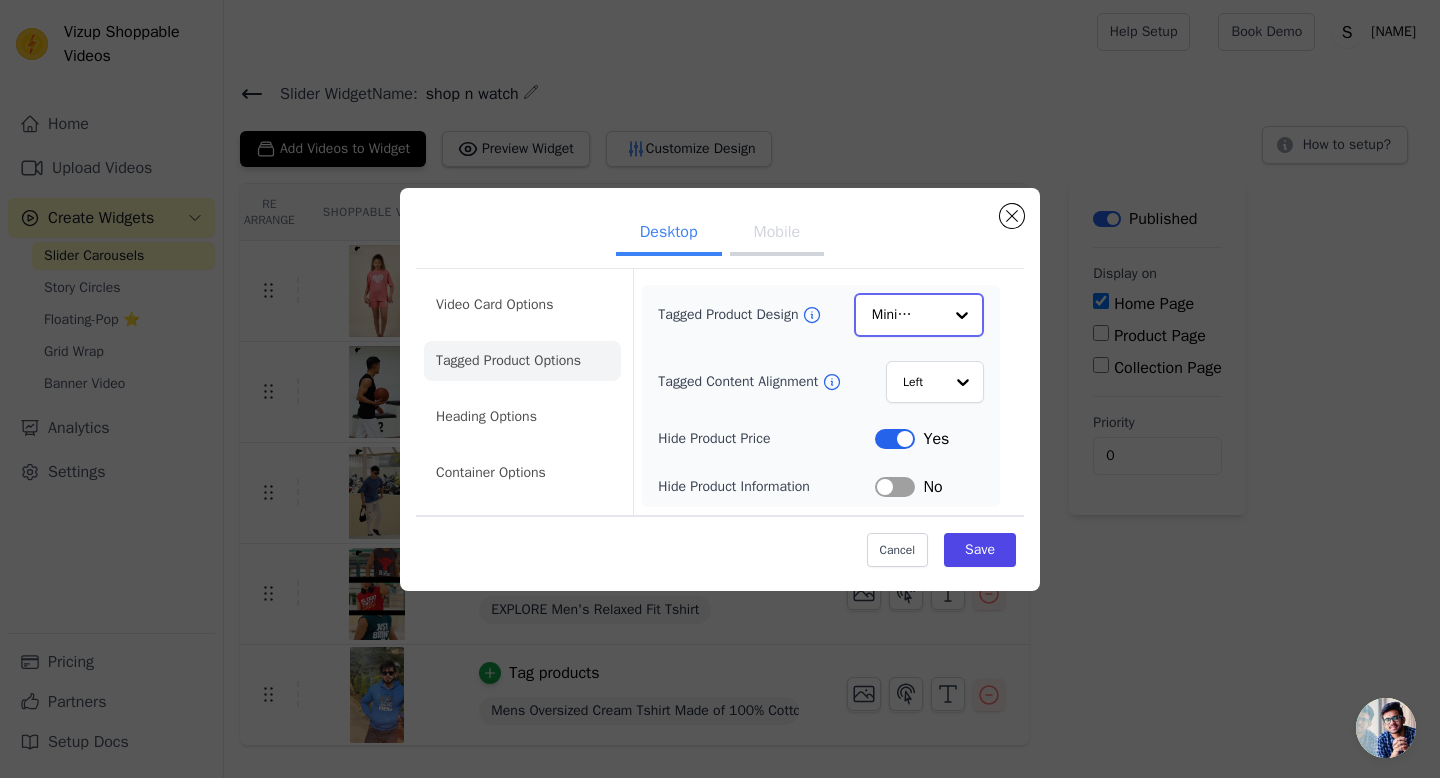 click on "Tagged Product Design" 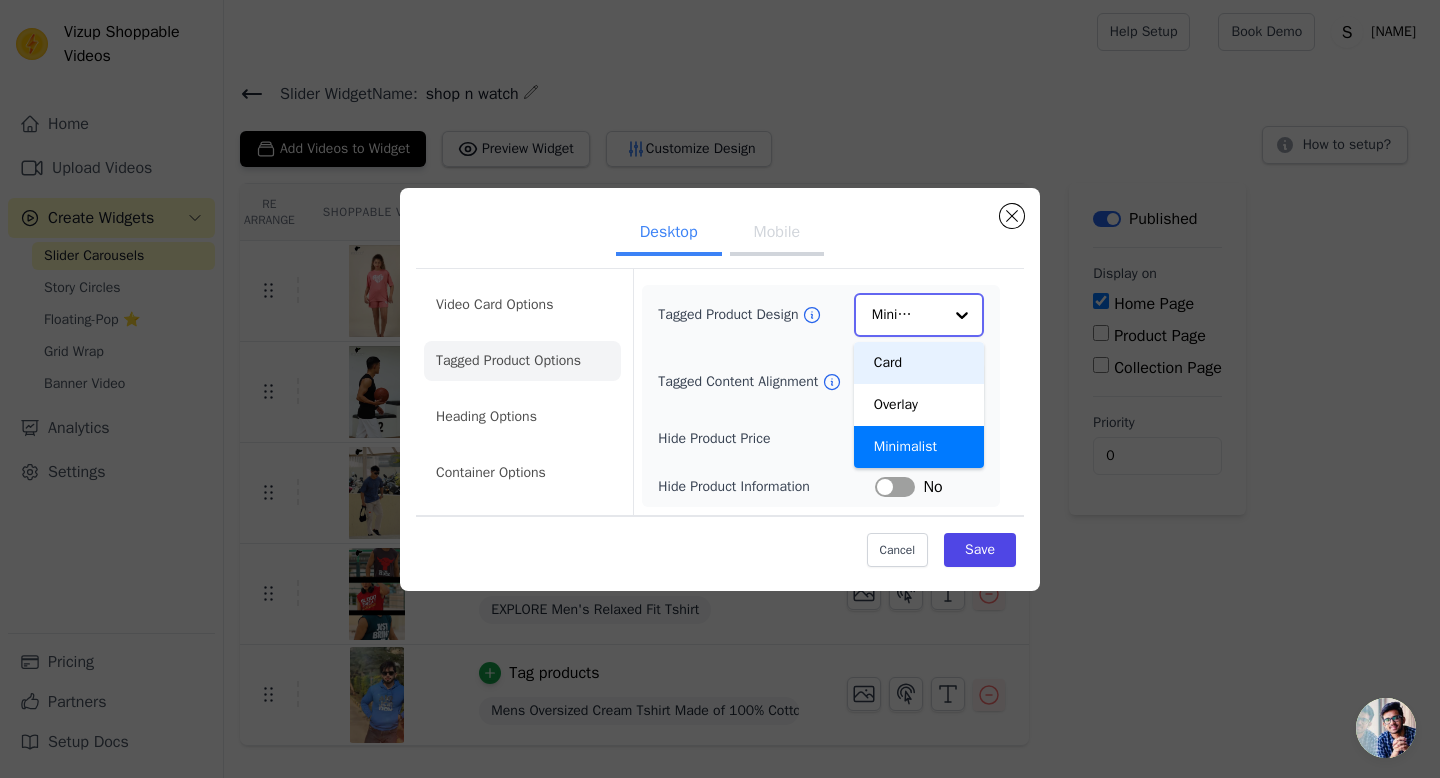 click on "Card" at bounding box center [919, 363] 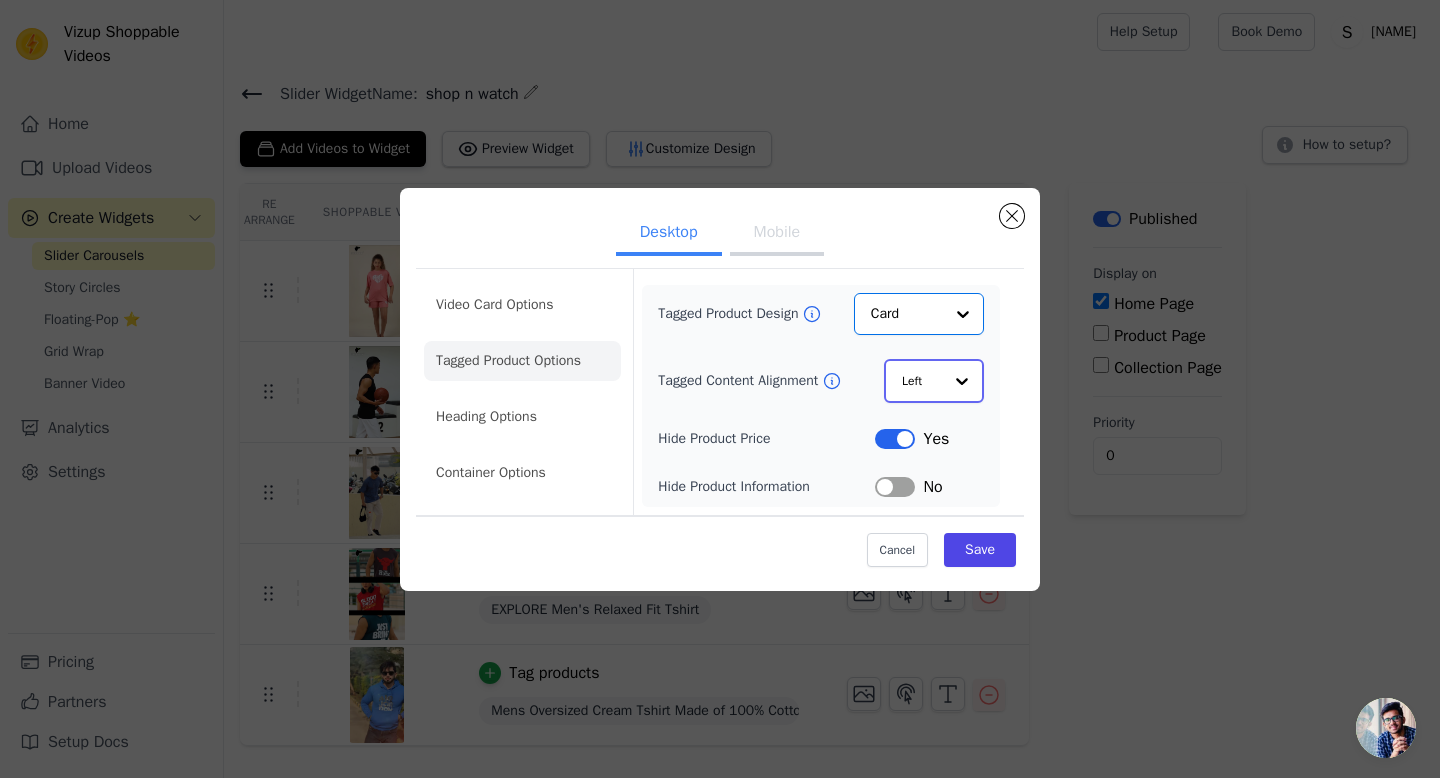 click on "Tagged Content Alignment" 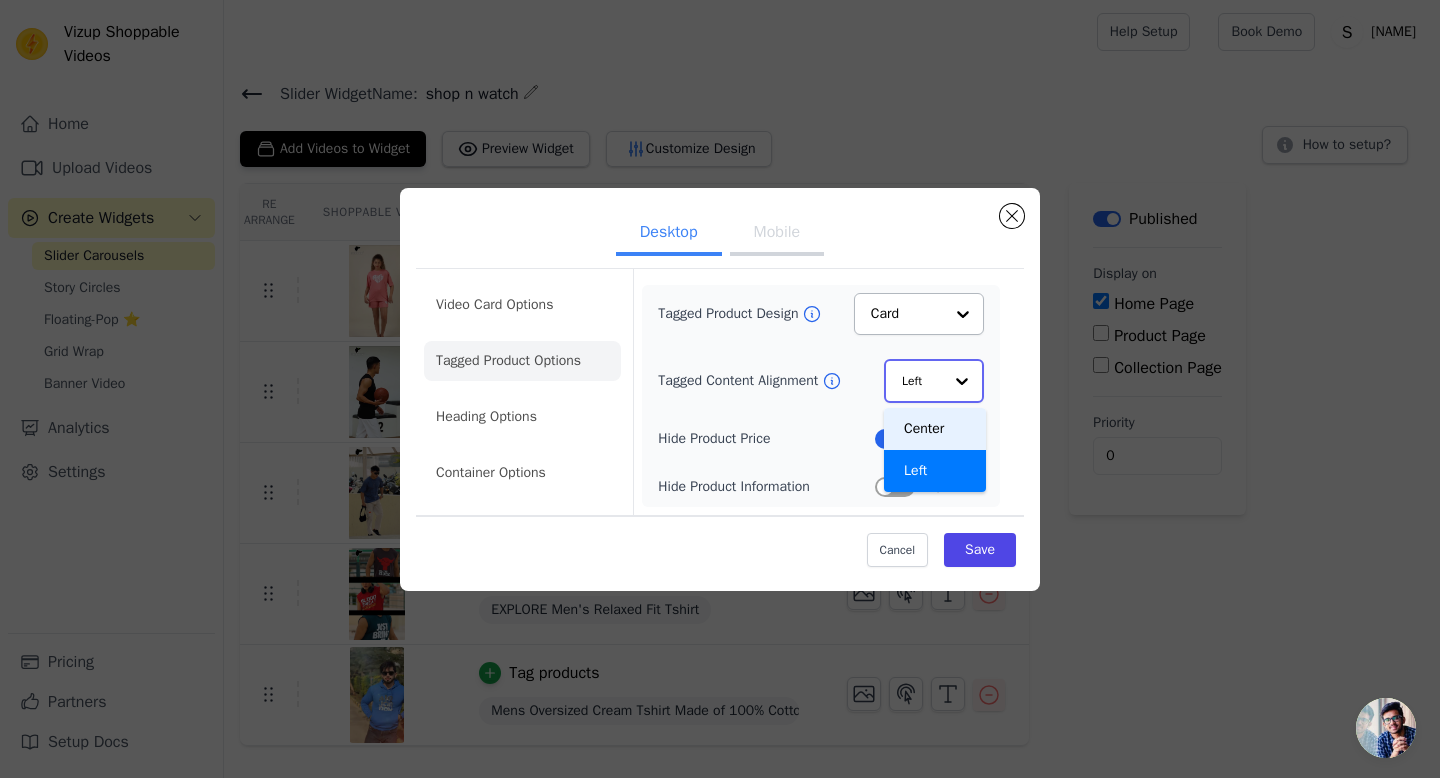 click on "Center" at bounding box center [935, 429] 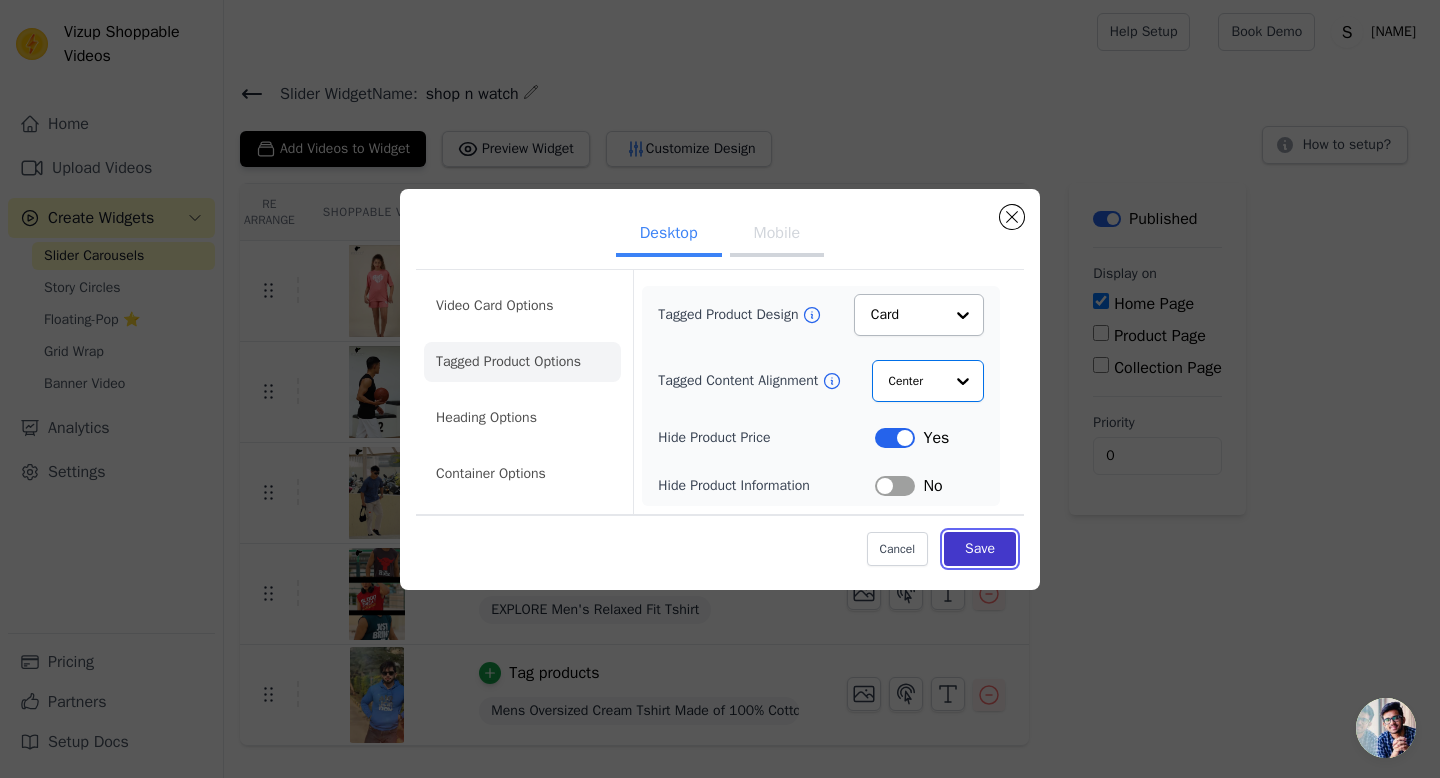 click on "Save" at bounding box center (980, 549) 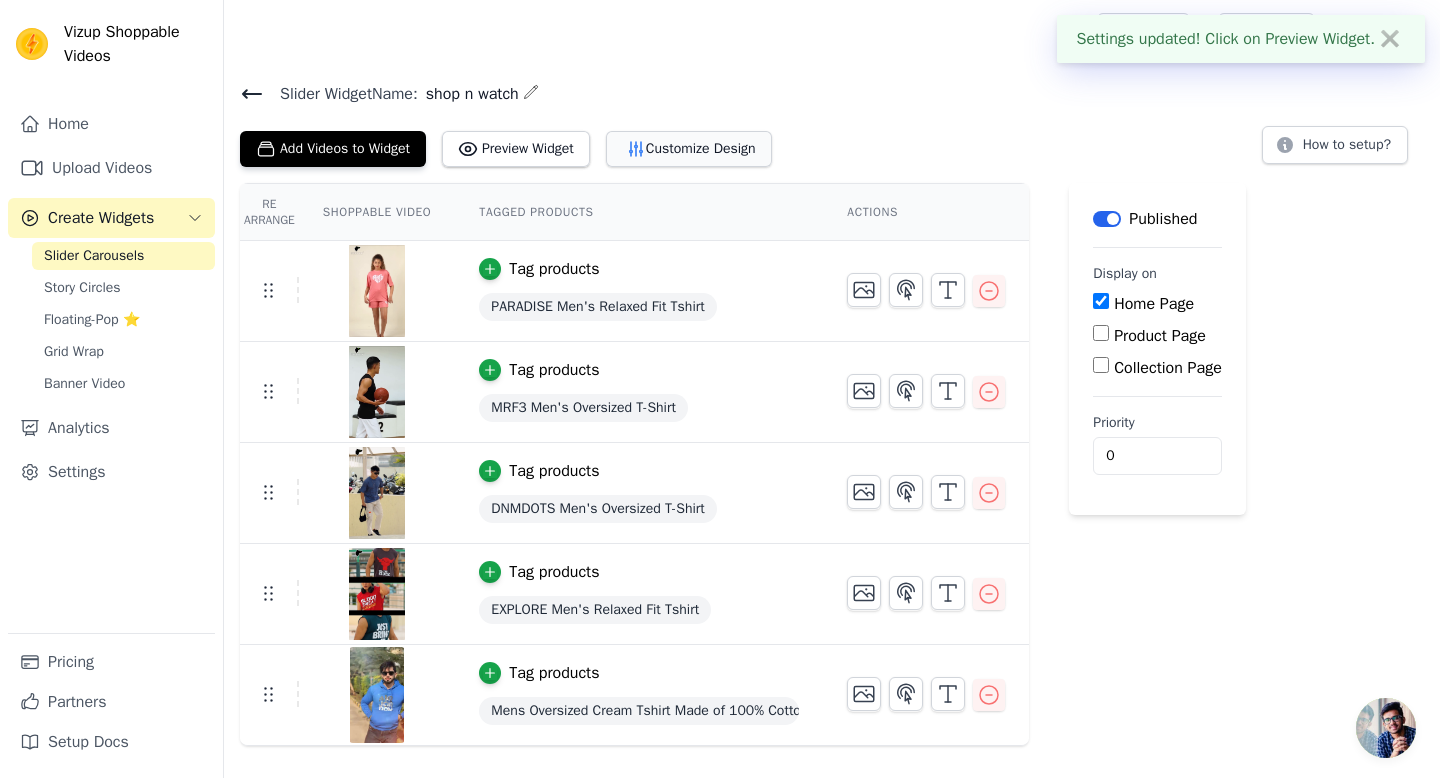 click on "Customize Design" at bounding box center [689, 149] 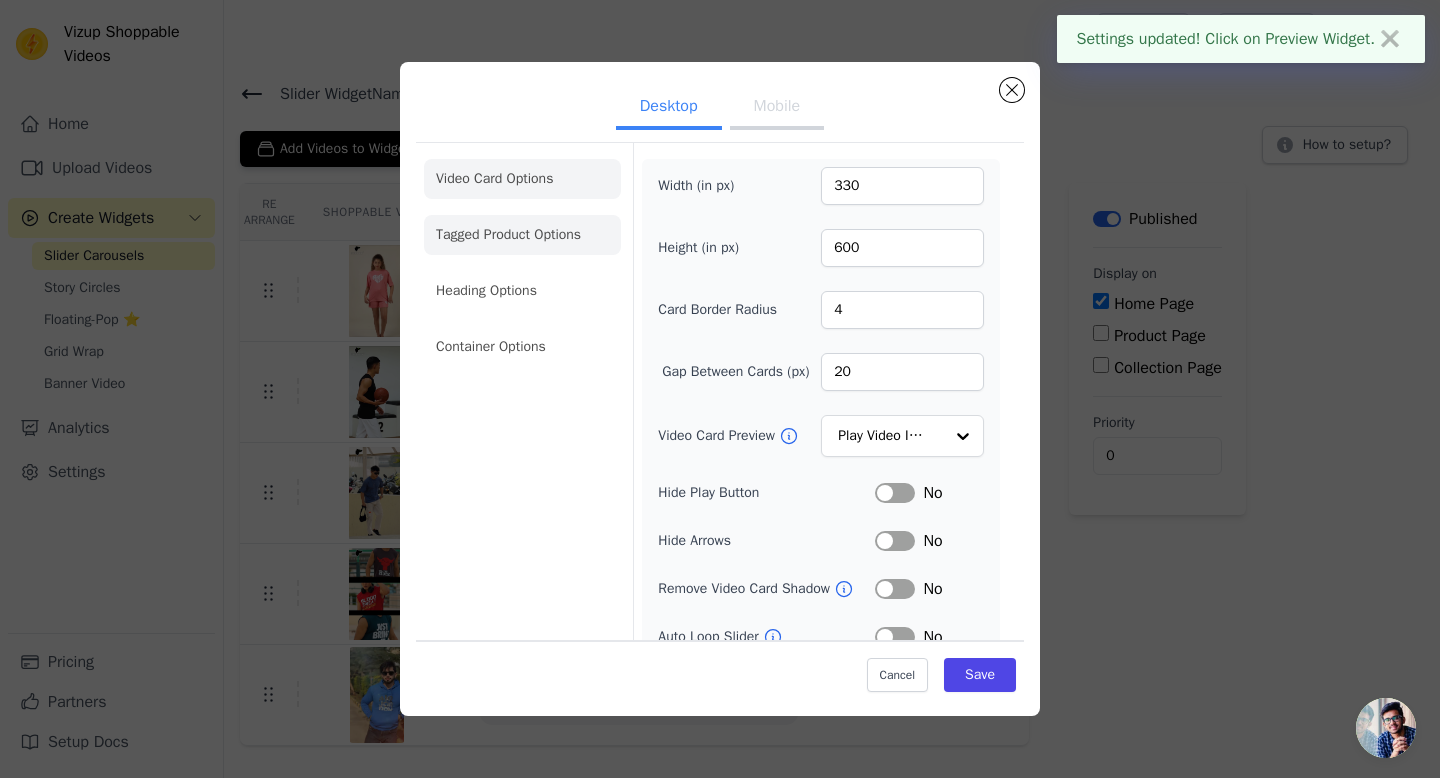 click on "Tagged Product Options" 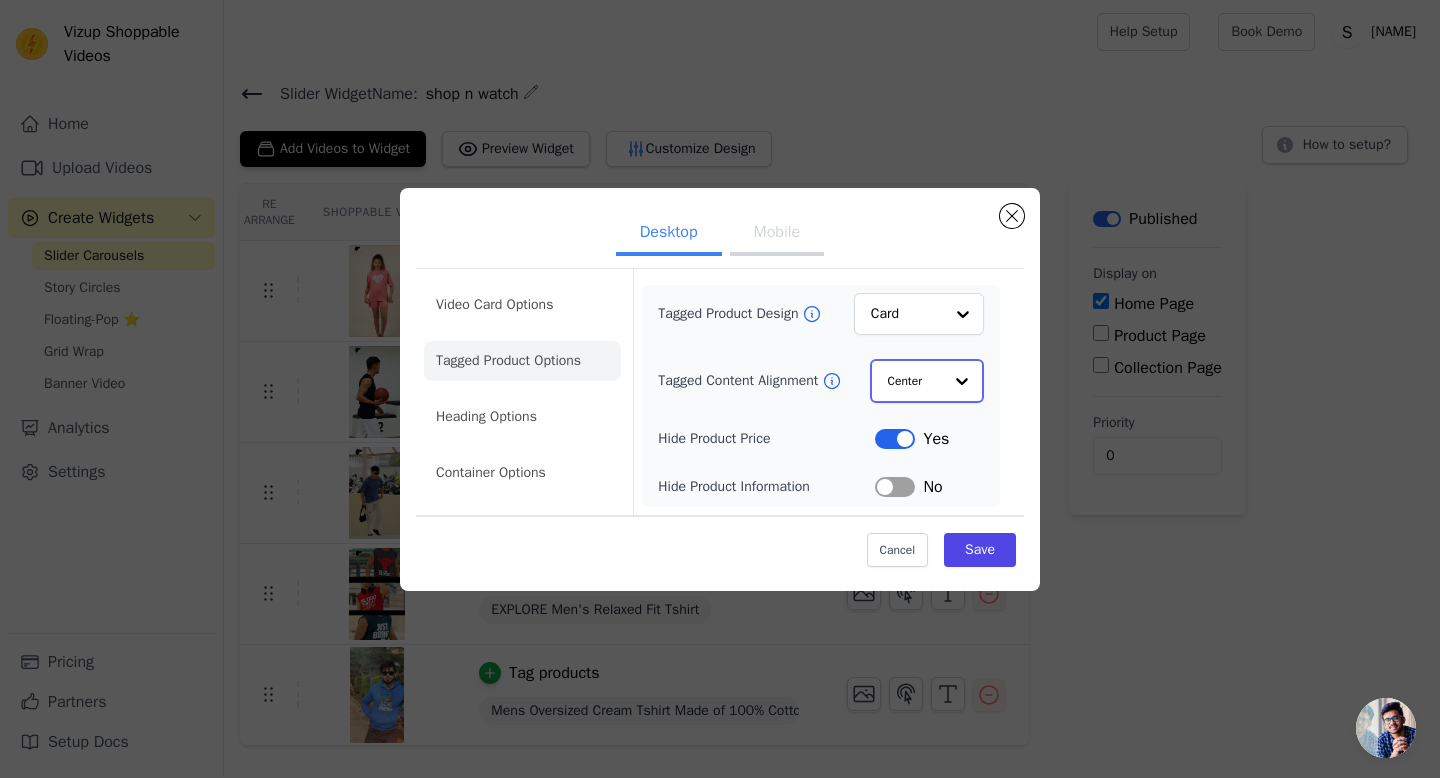 click on "Tagged Content Alignment" 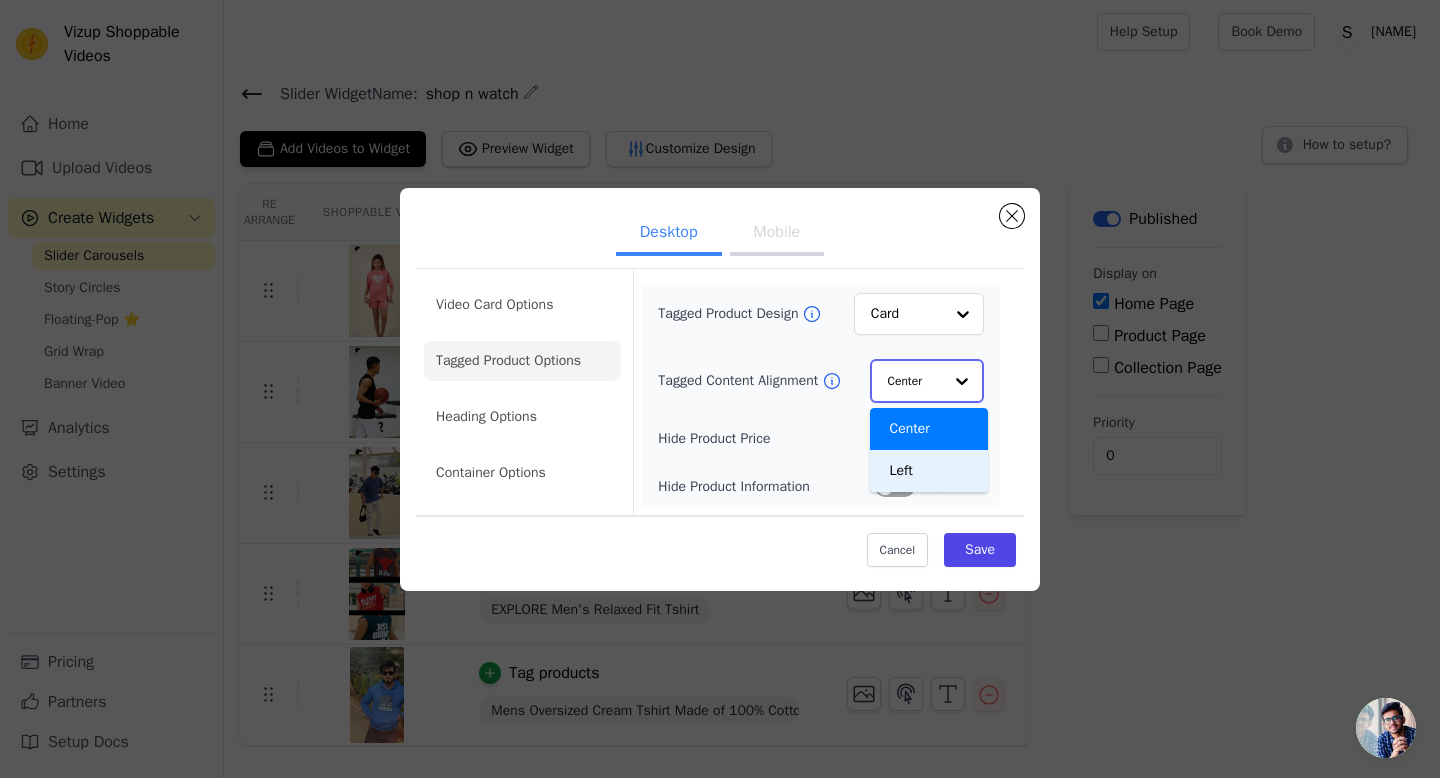 click on "Left" at bounding box center [929, 471] 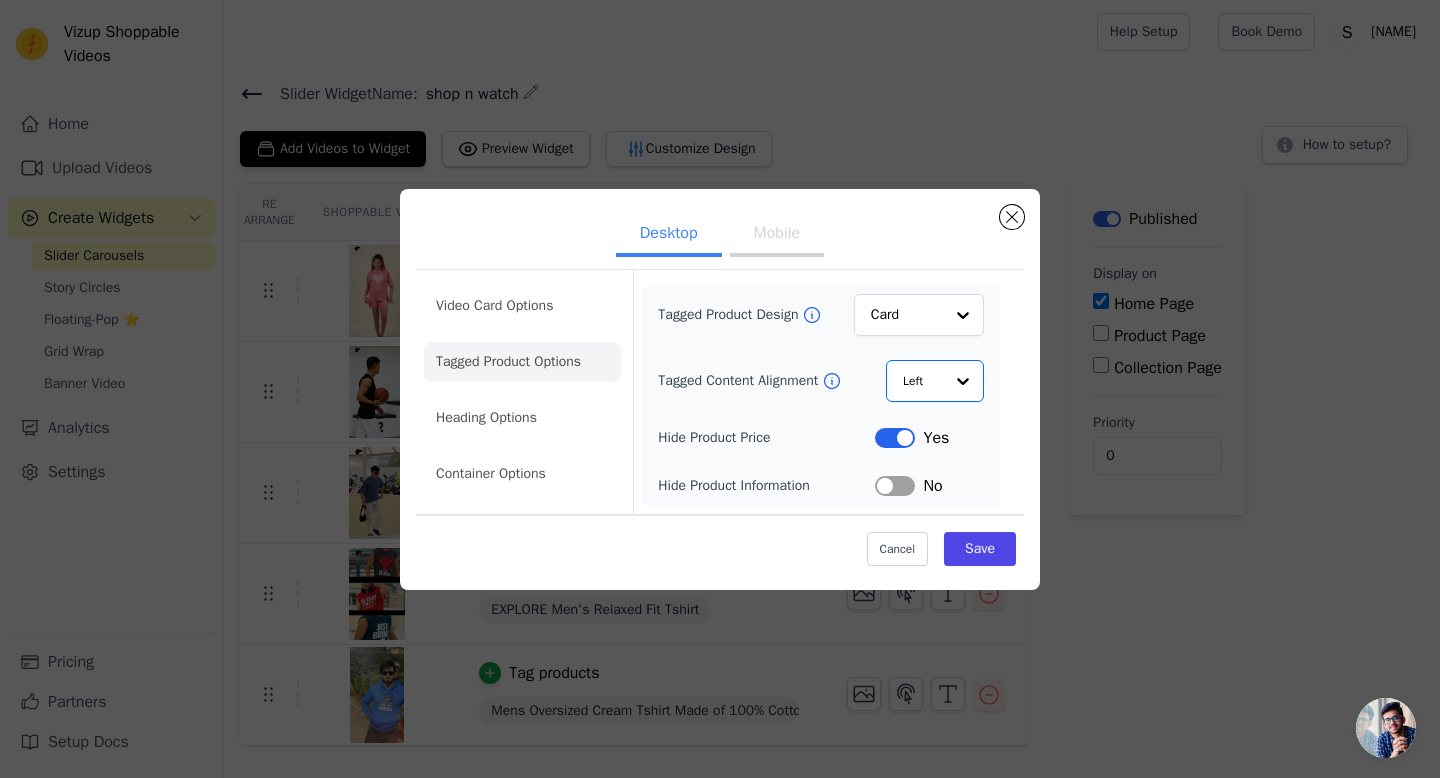 click on "Label" at bounding box center (895, 486) 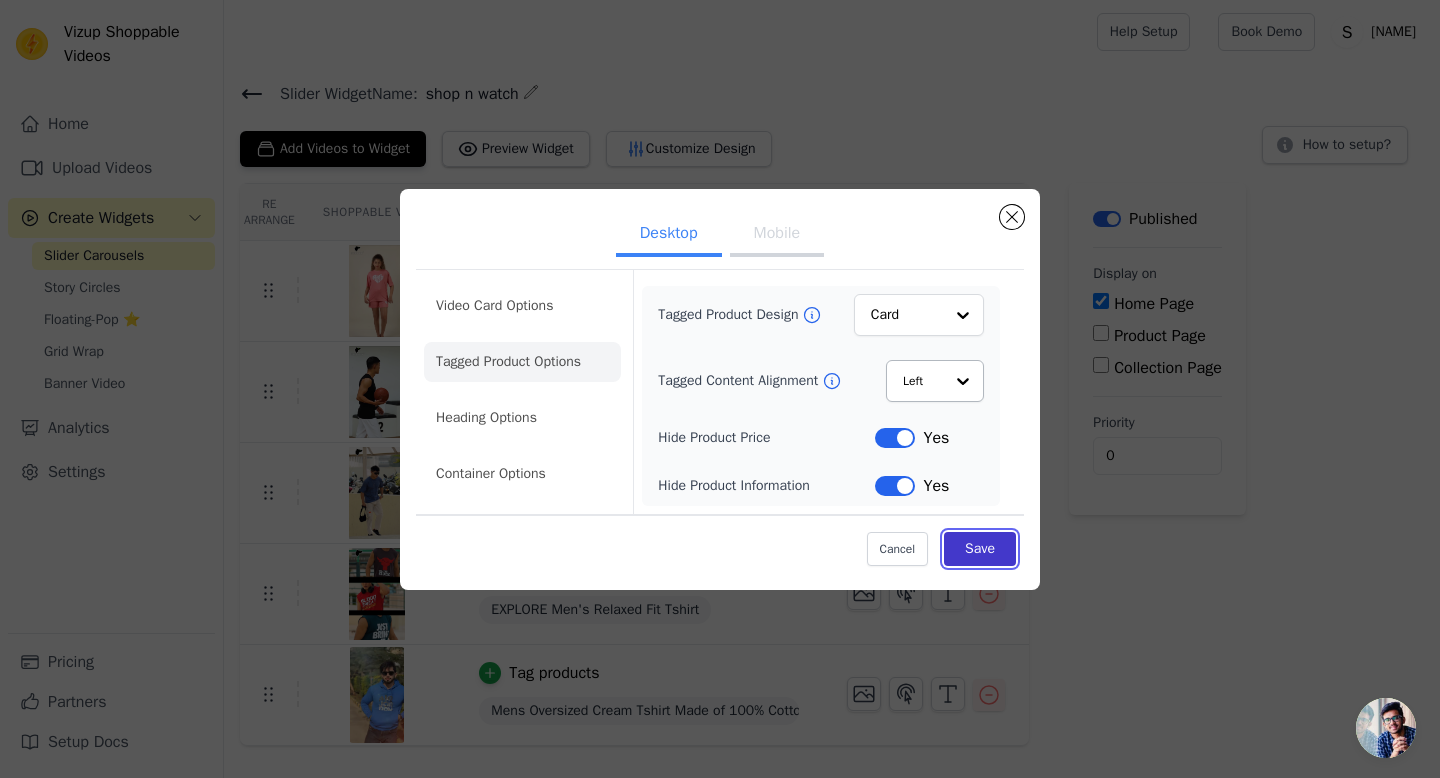 click on "Save" at bounding box center (980, 549) 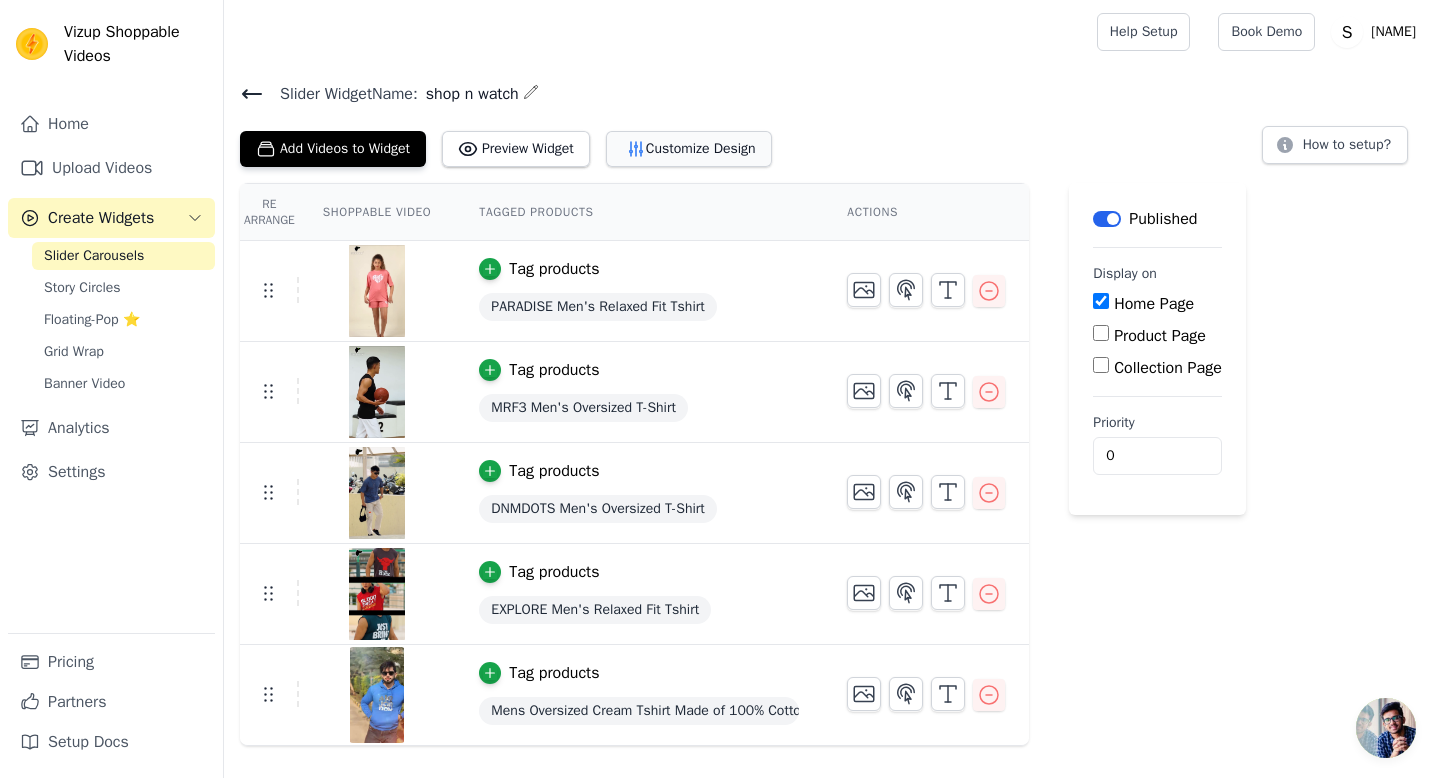 click on "Customize Design" at bounding box center [689, 149] 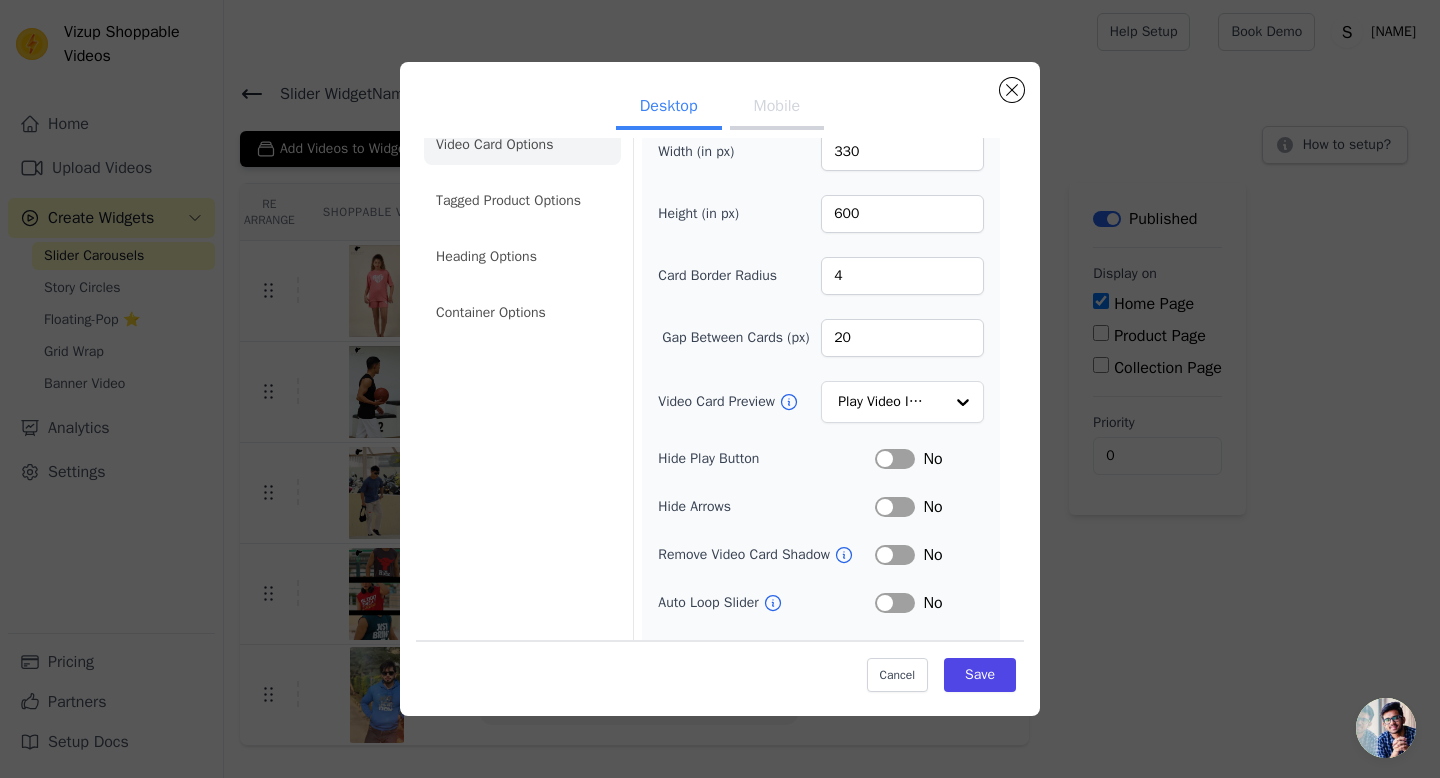 scroll, scrollTop: 0, scrollLeft: 0, axis: both 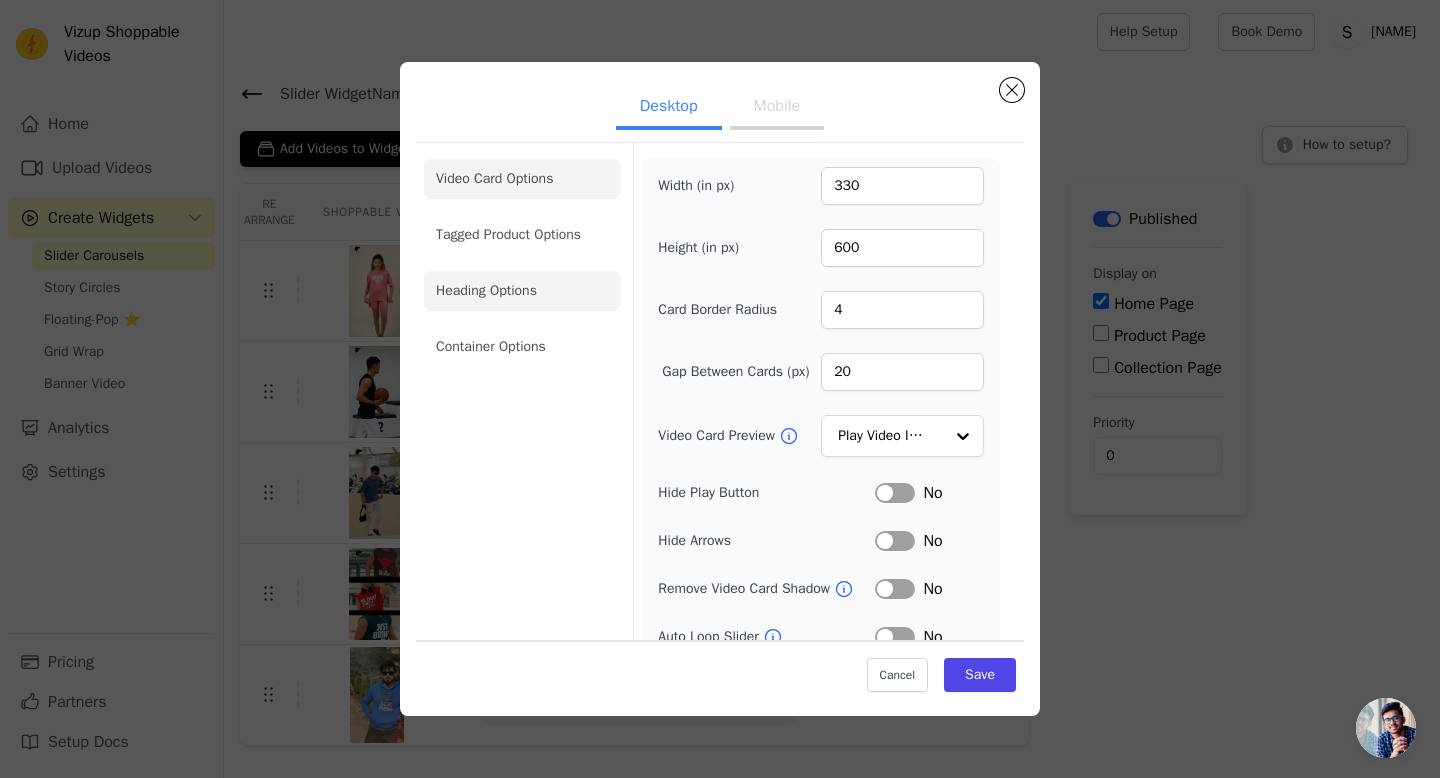 click on "Heading Options" 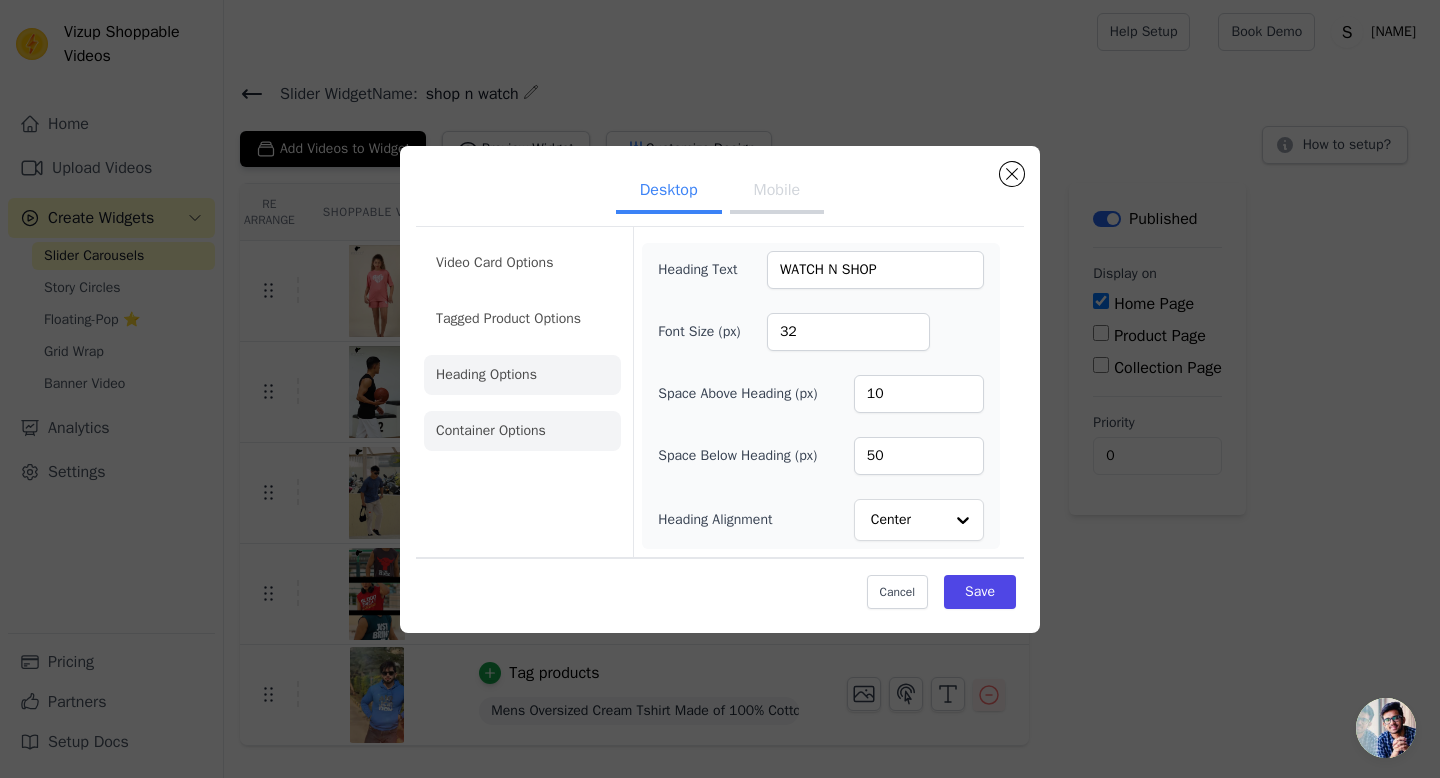 click on "Container Options" 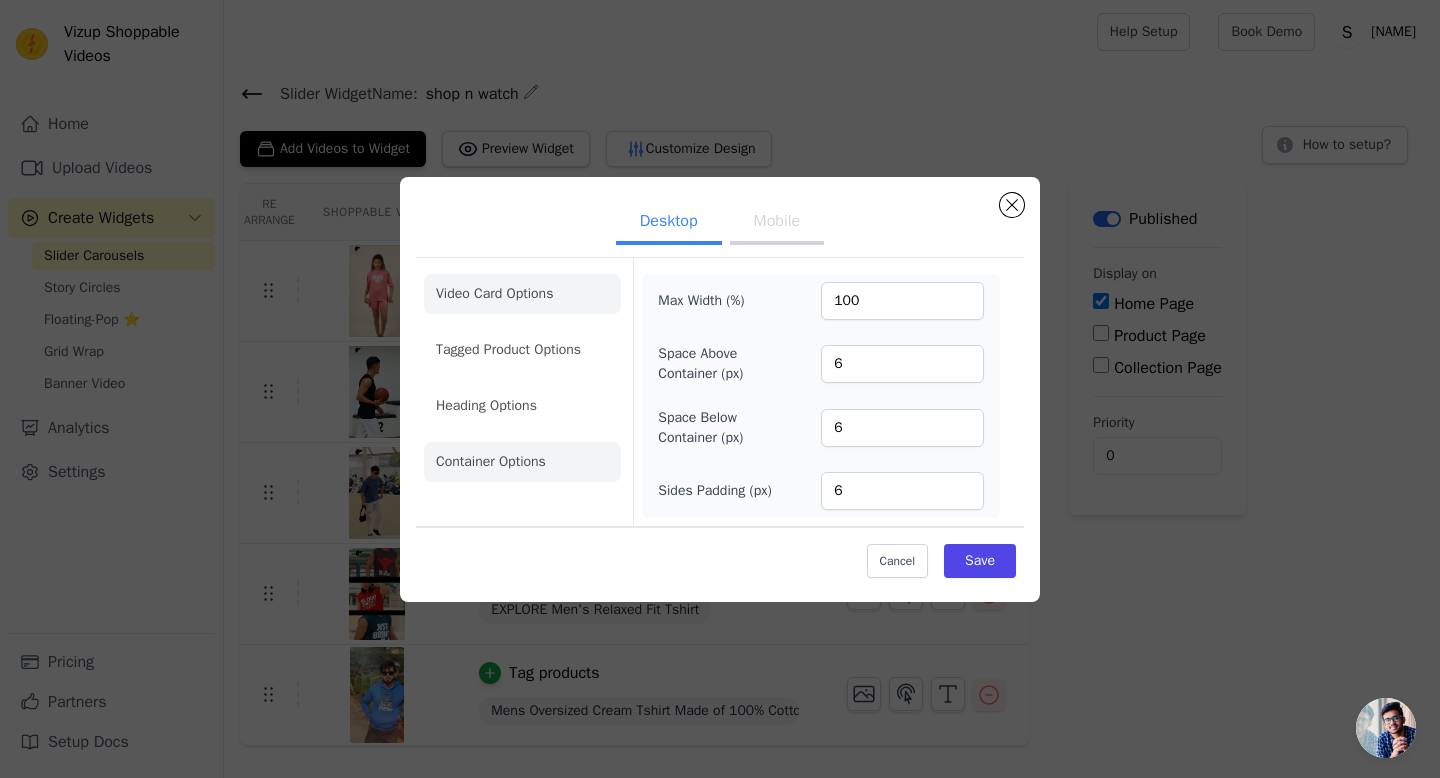 click on "Video Card Options" 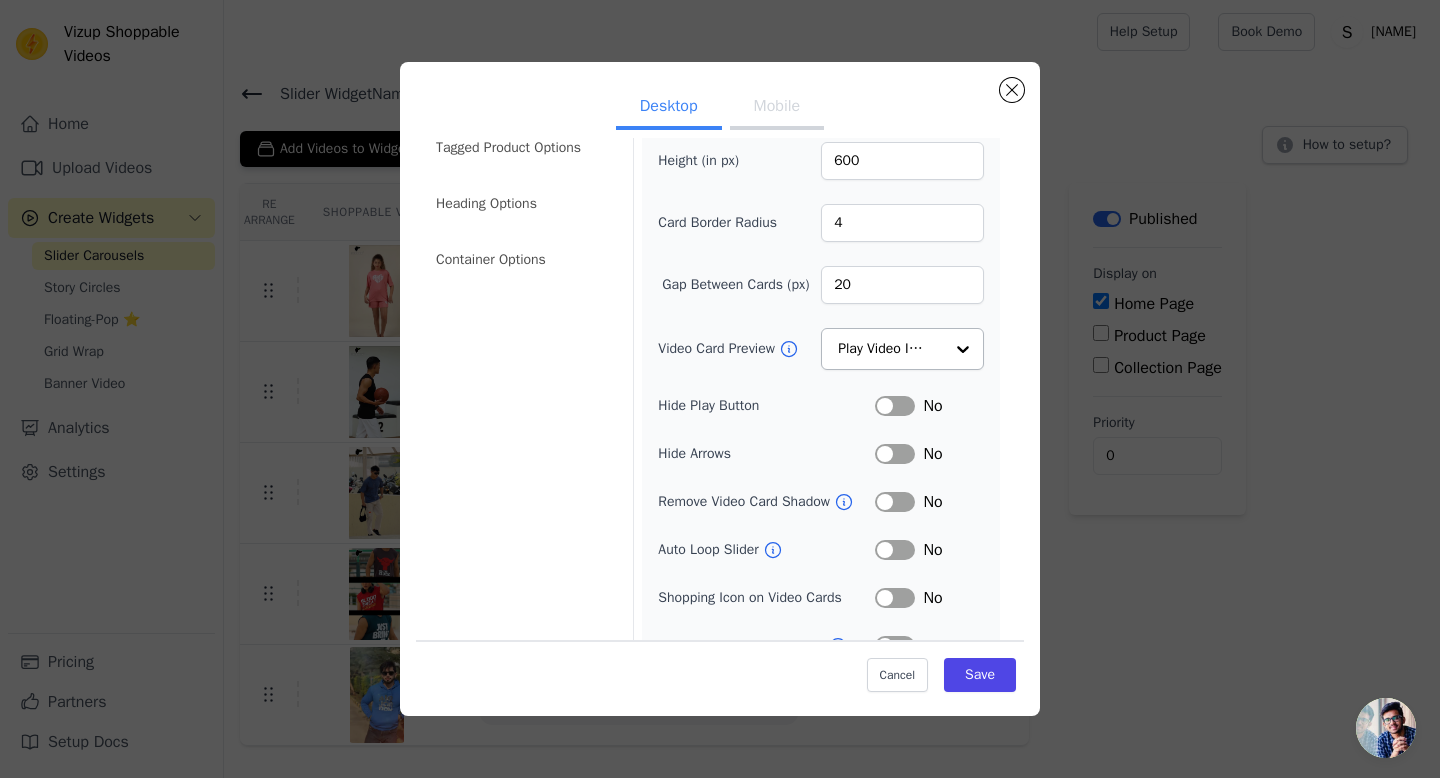 scroll, scrollTop: 122, scrollLeft: 0, axis: vertical 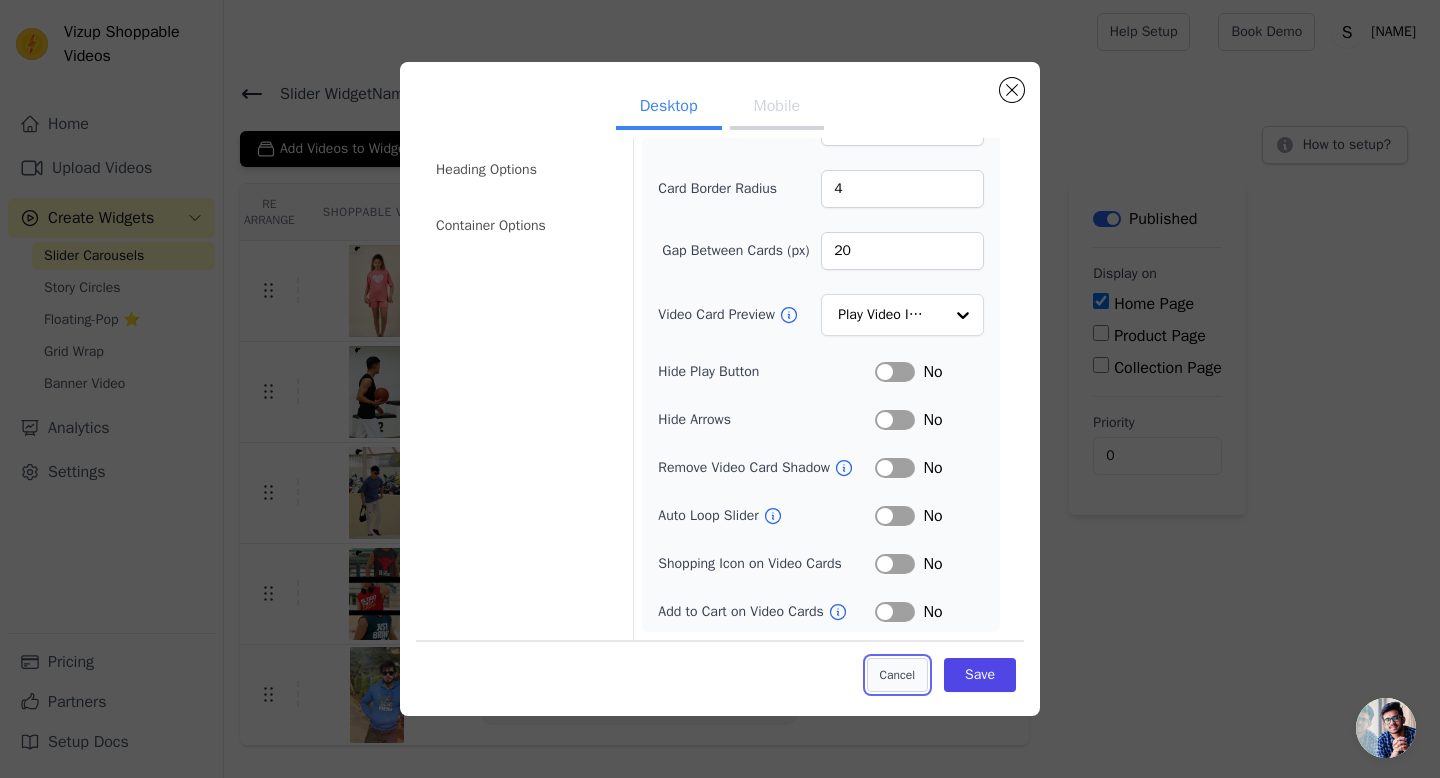 click on "Cancel" at bounding box center (897, 675) 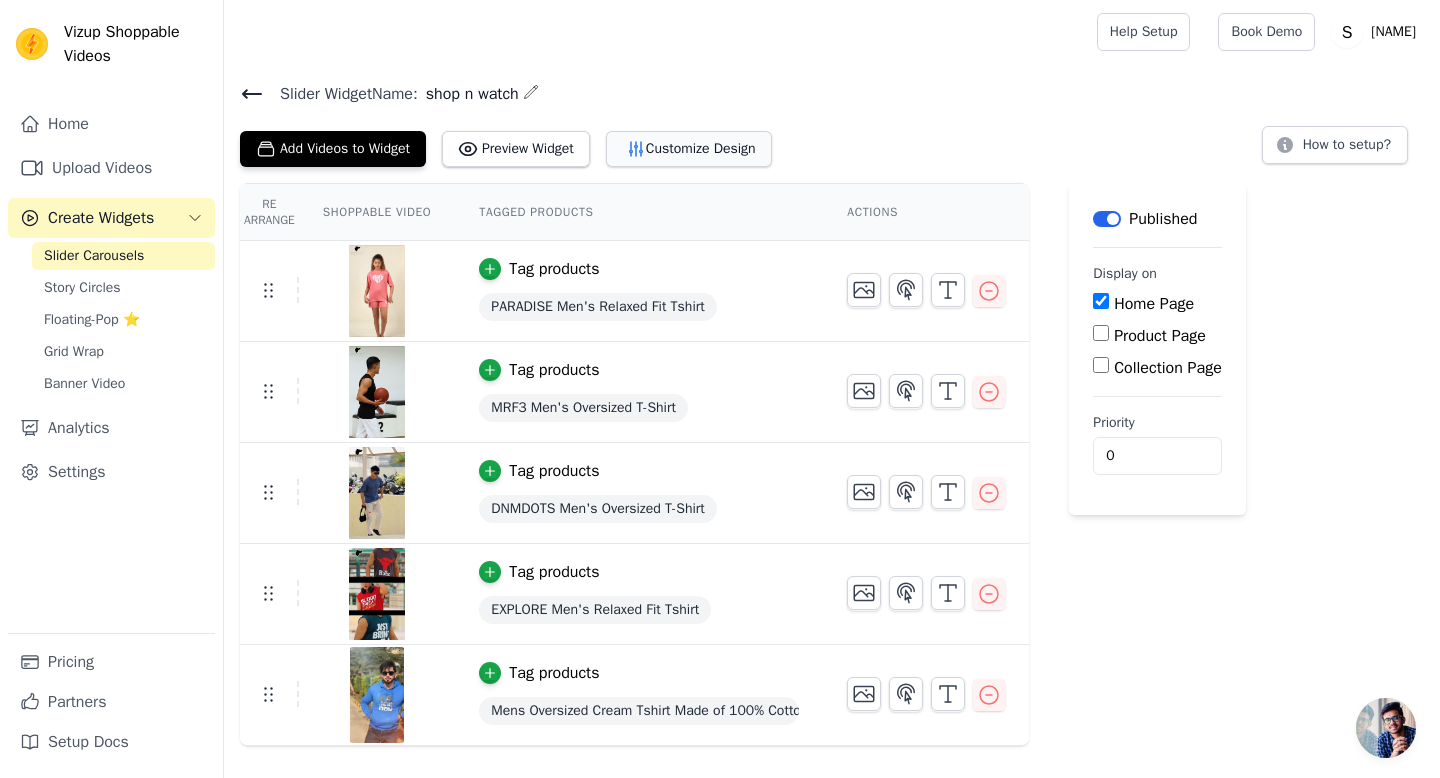 click on "Customize Design" at bounding box center [689, 149] 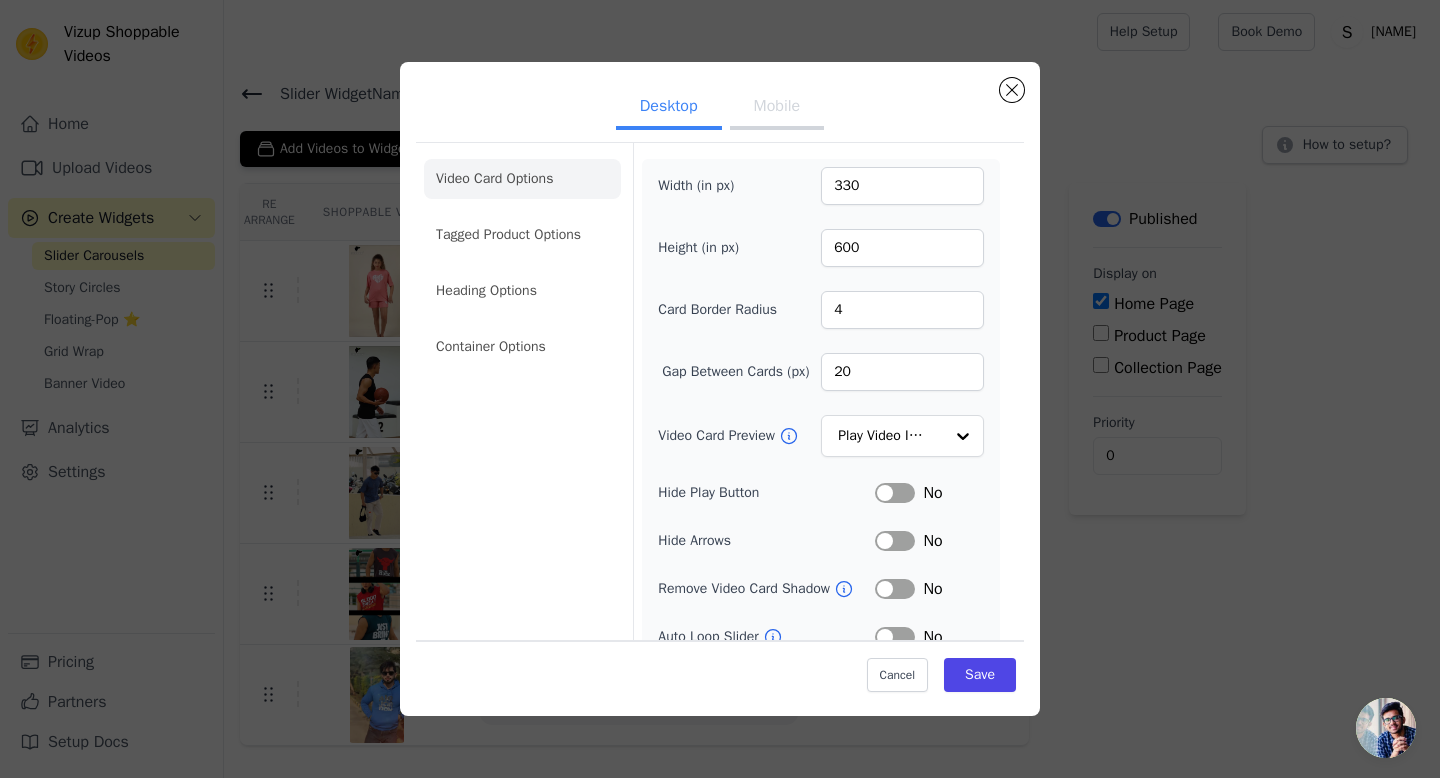 click on "Mobile" at bounding box center (777, 108) 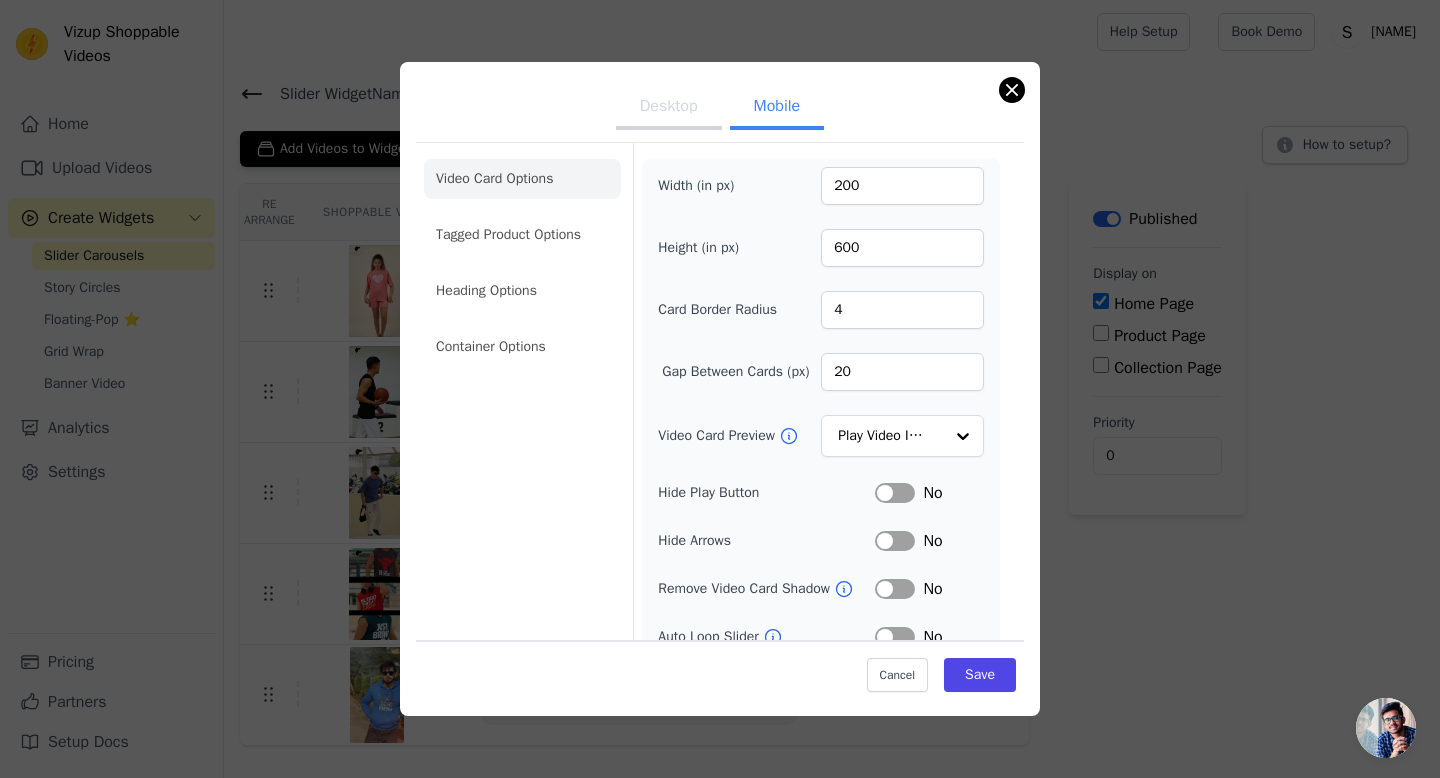 click at bounding box center (1012, 90) 